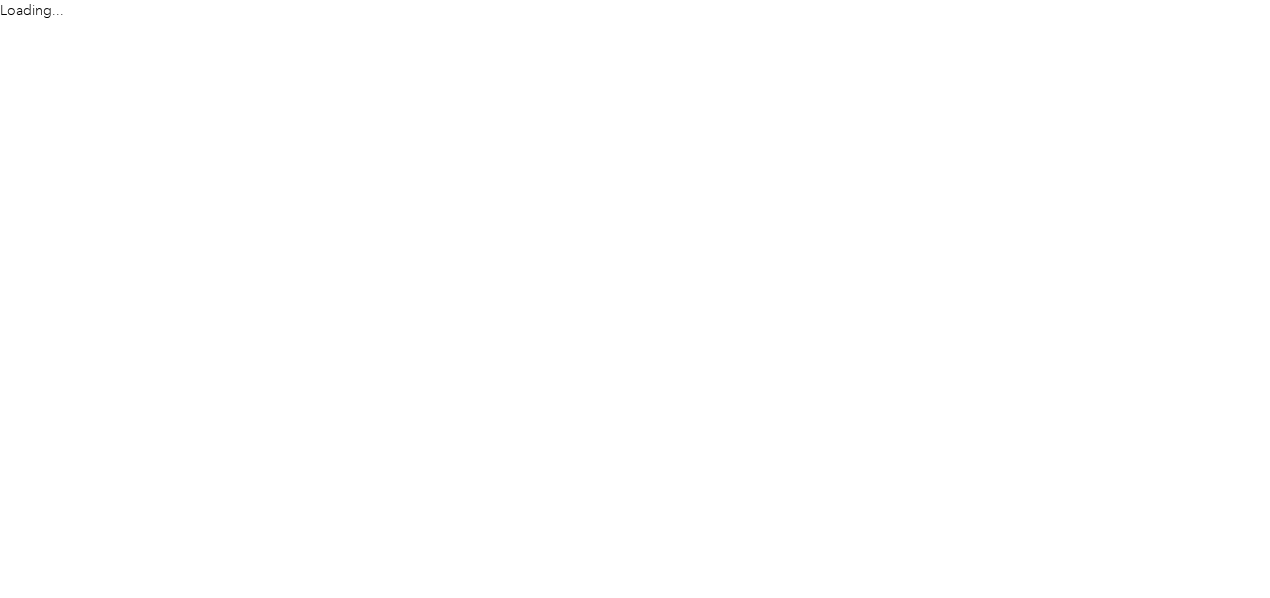 scroll, scrollTop: 0, scrollLeft: 0, axis: both 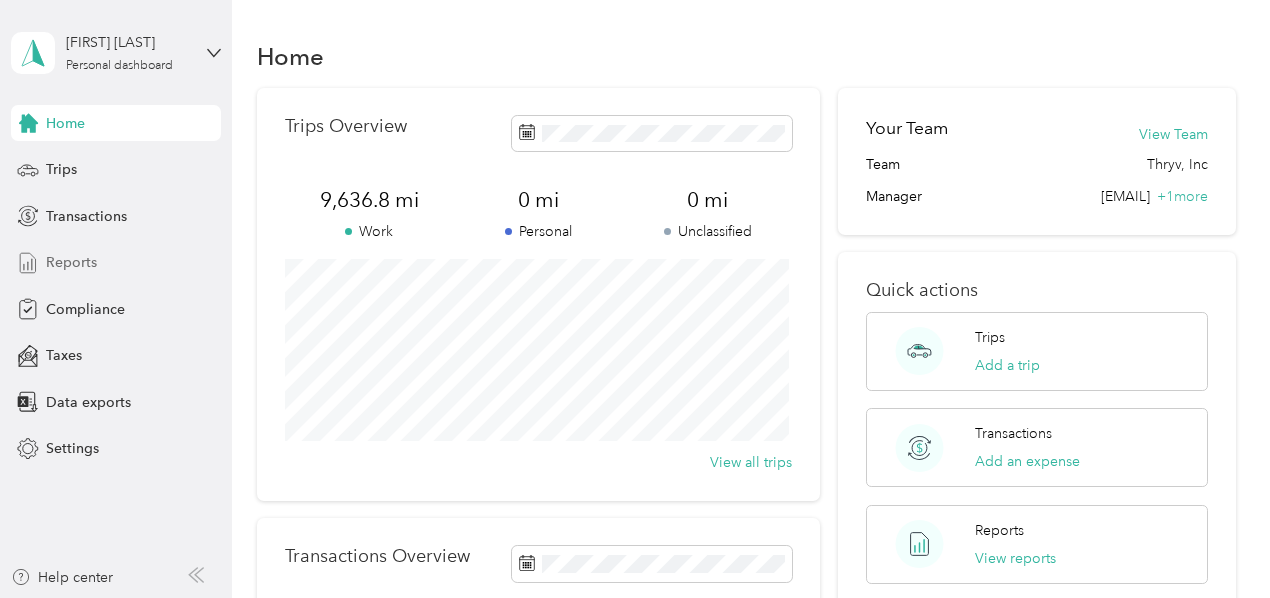 click on "Reports" at bounding box center (71, 262) 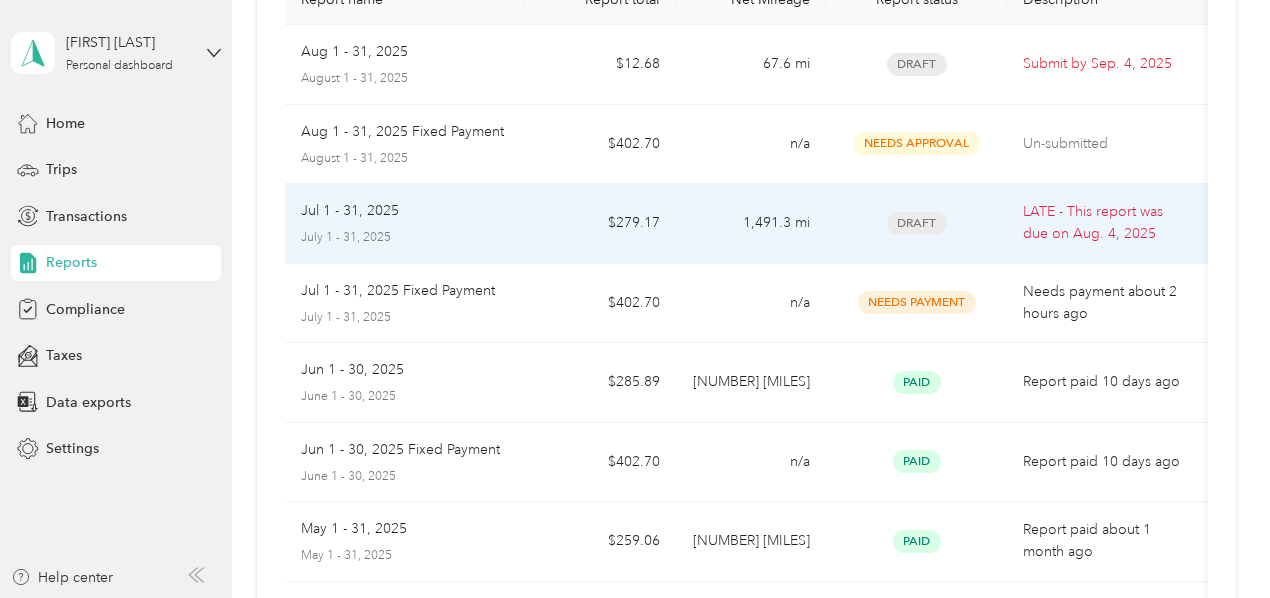 scroll, scrollTop: 188, scrollLeft: 0, axis: vertical 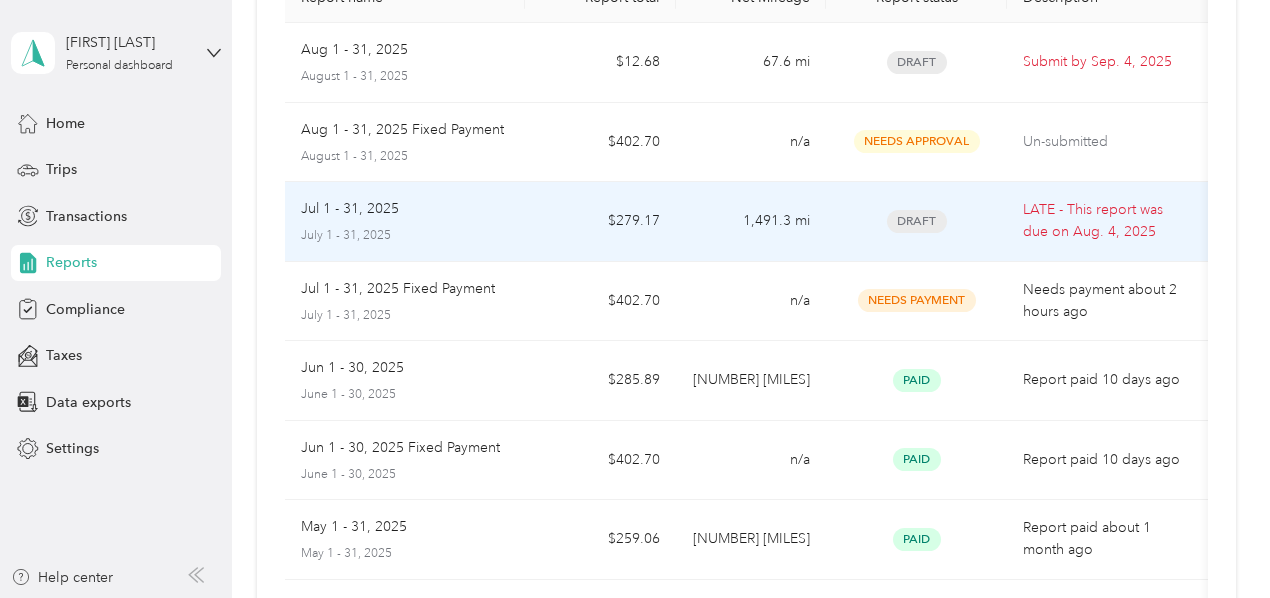 click on "Jul 1 - 31, 2025 July 1 - 31, 2025" at bounding box center (405, 222) 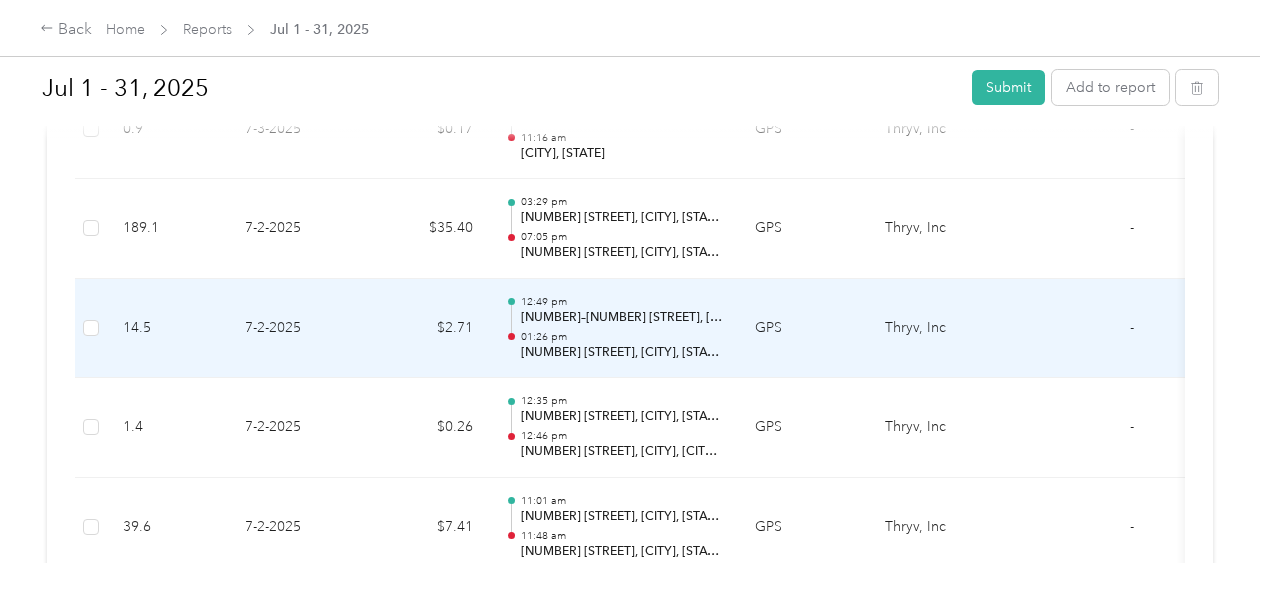 scroll, scrollTop: 6382, scrollLeft: 0, axis: vertical 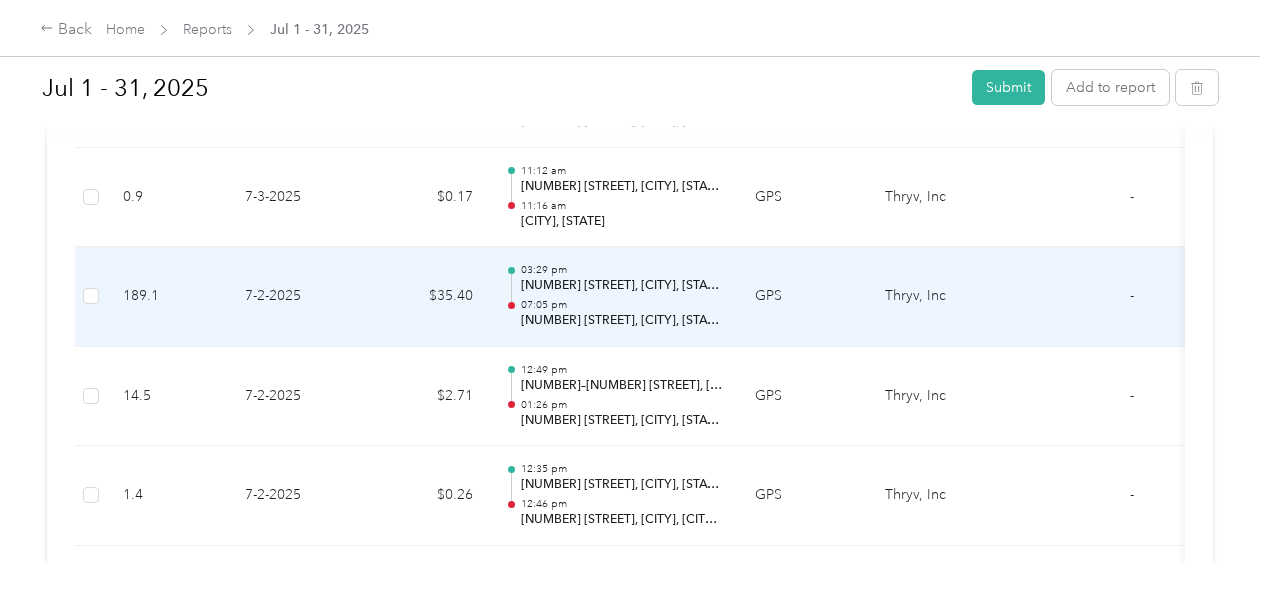 click on "$35.40" at bounding box center (429, 297) 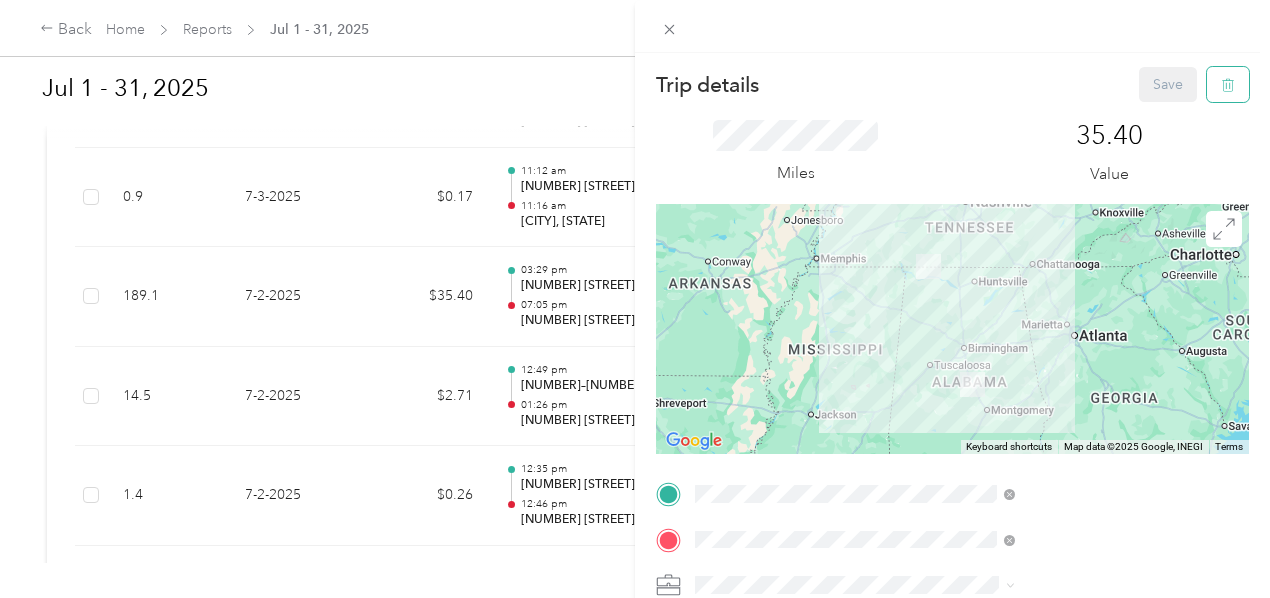 click 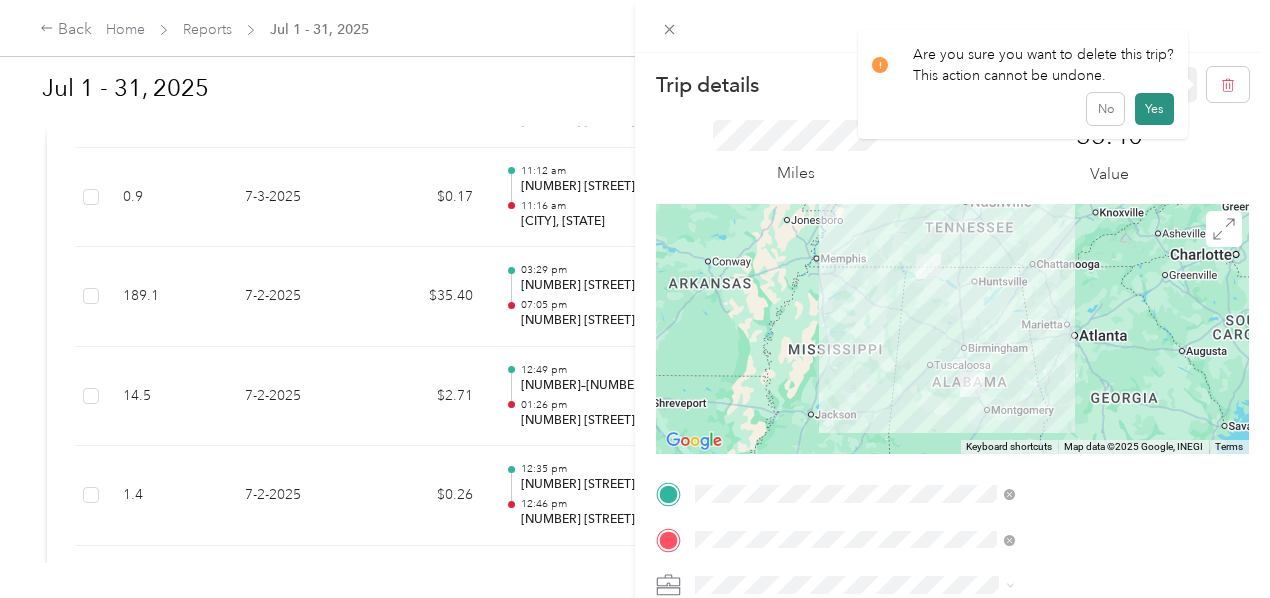 click on "Yes" at bounding box center (1154, 109) 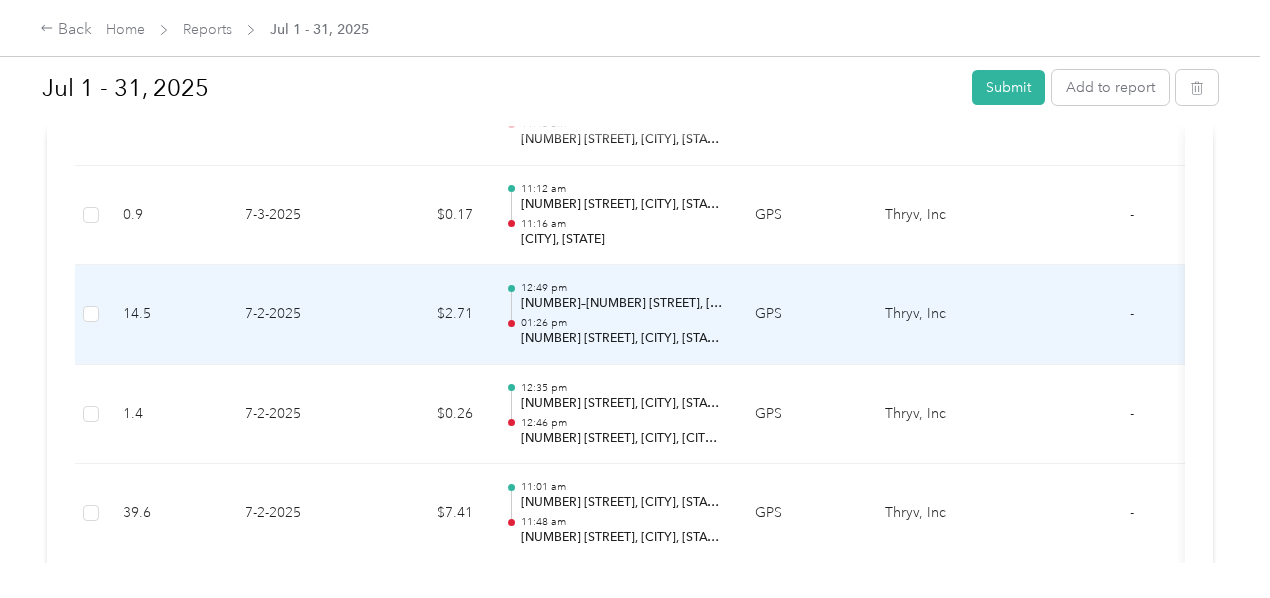 scroll, scrollTop: 6360, scrollLeft: 0, axis: vertical 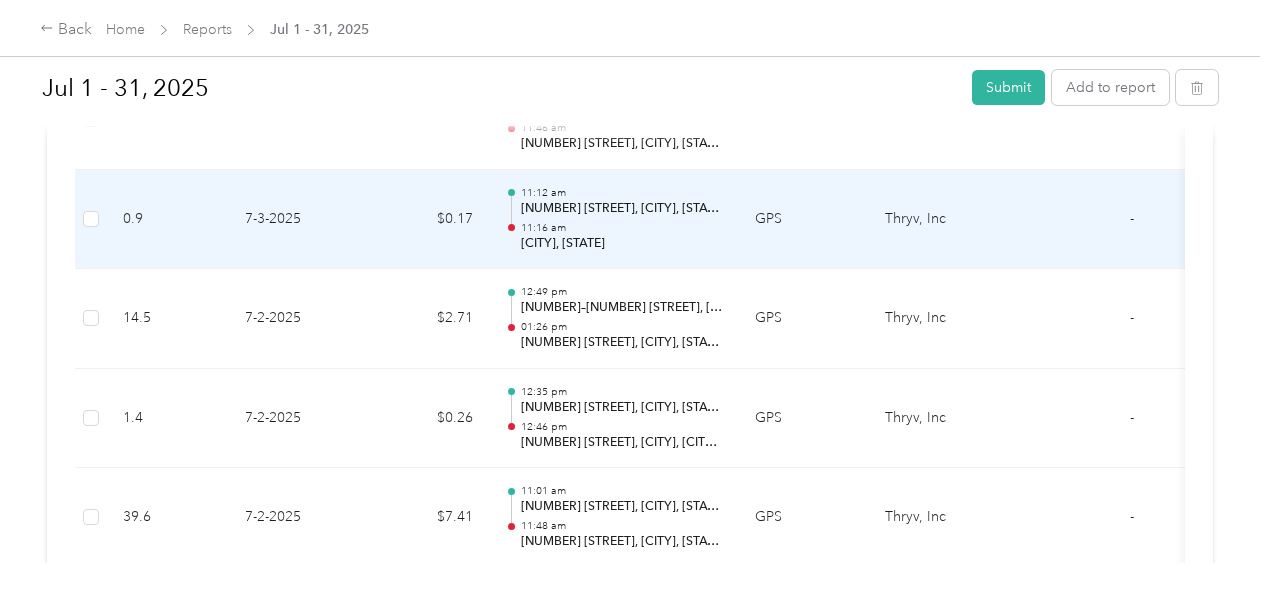 click on "$0.17" at bounding box center (429, 220) 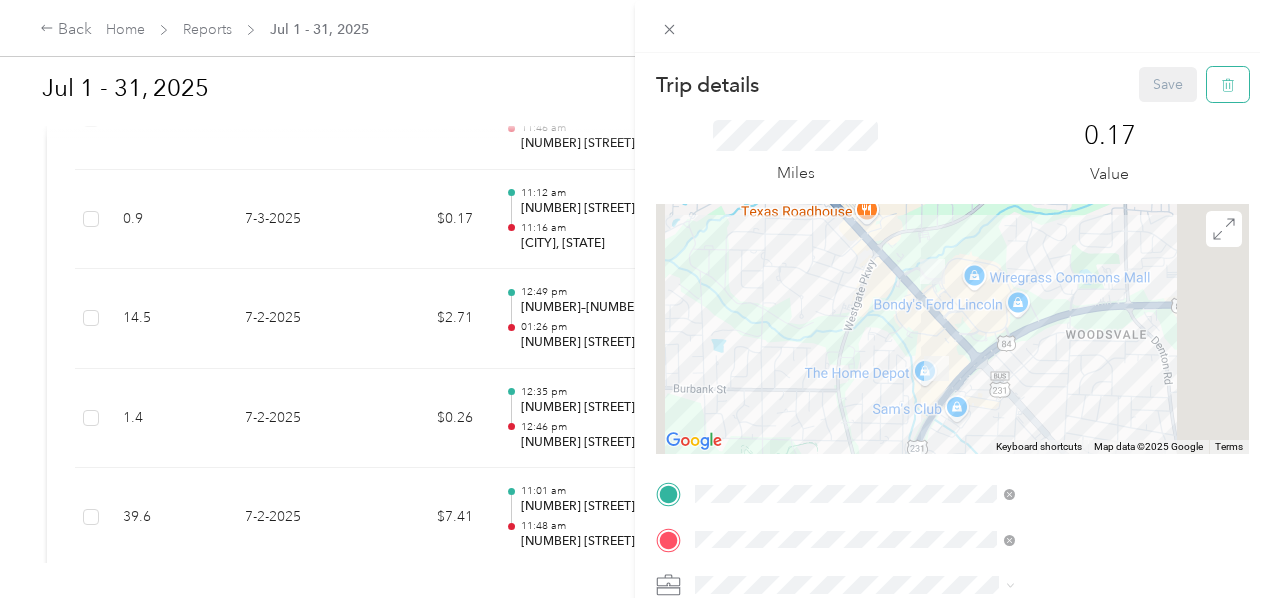 click at bounding box center [1228, 84] 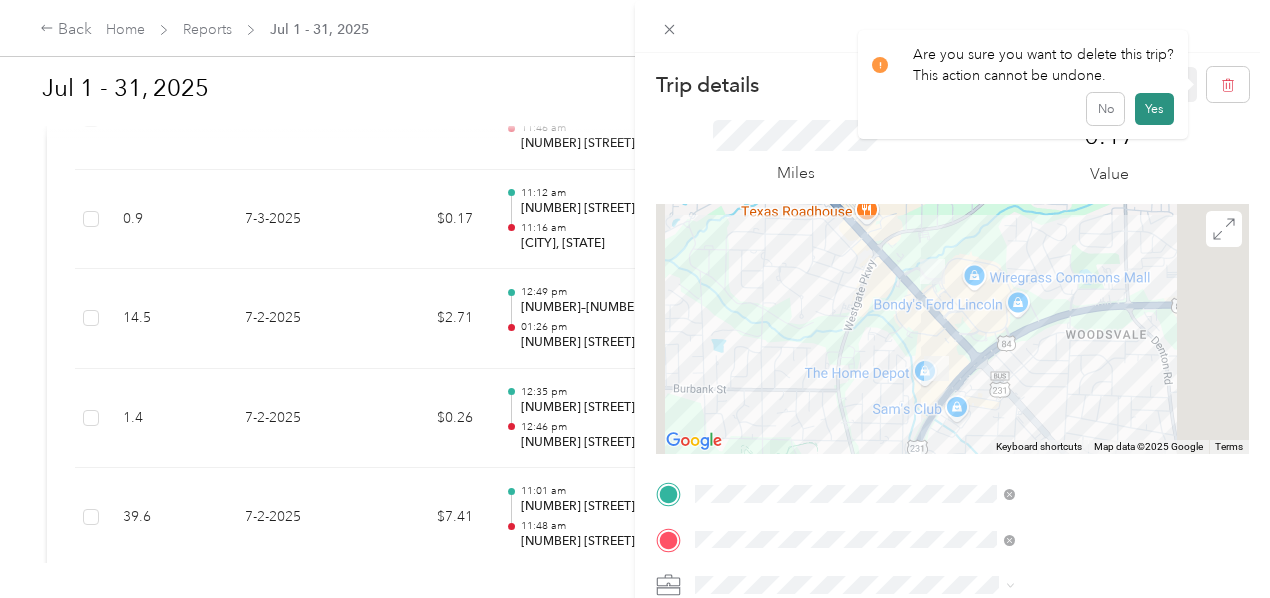 click on "Yes" at bounding box center (1154, 109) 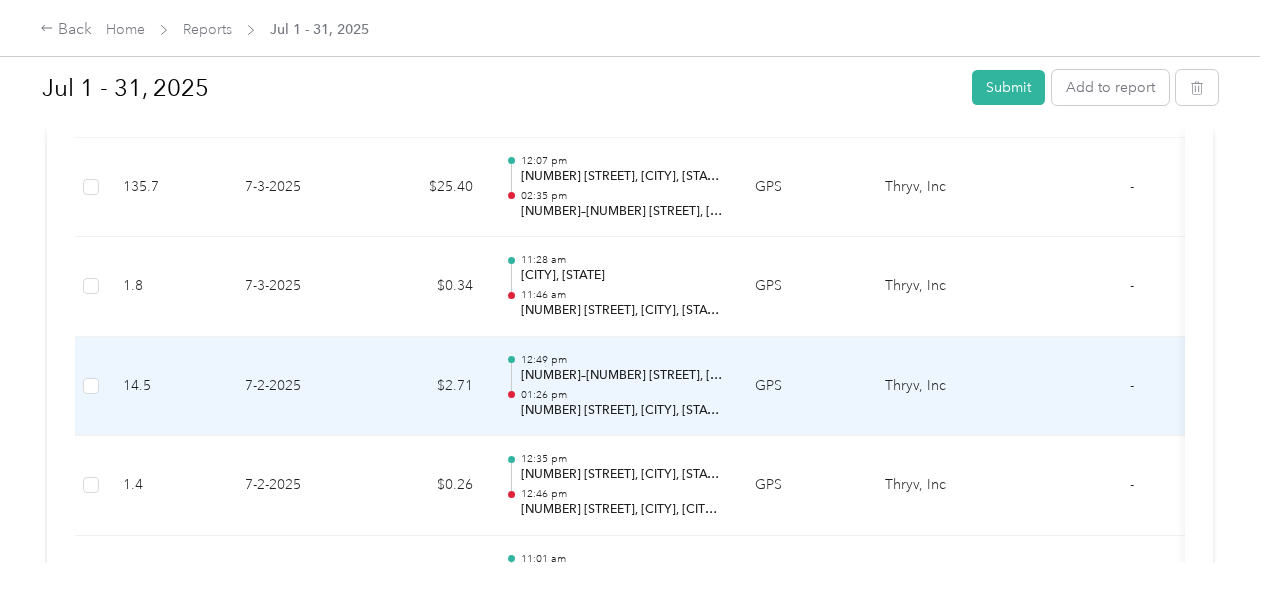 scroll, scrollTop: 6192, scrollLeft: 0, axis: vertical 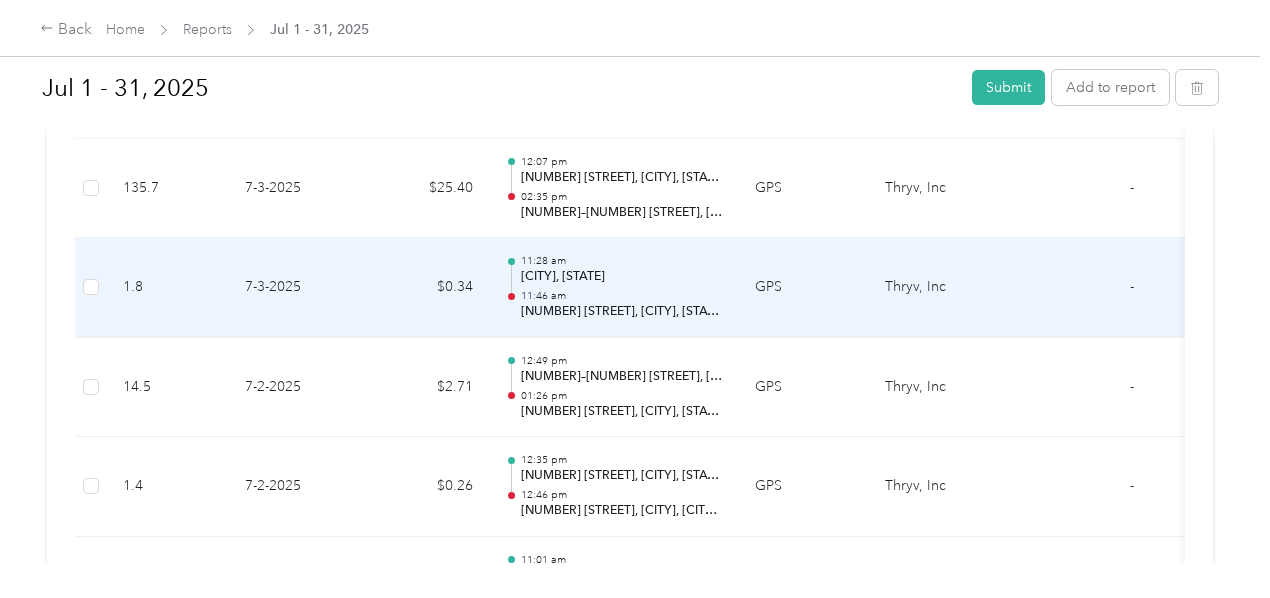 click on "$0.34" at bounding box center [429, 288] 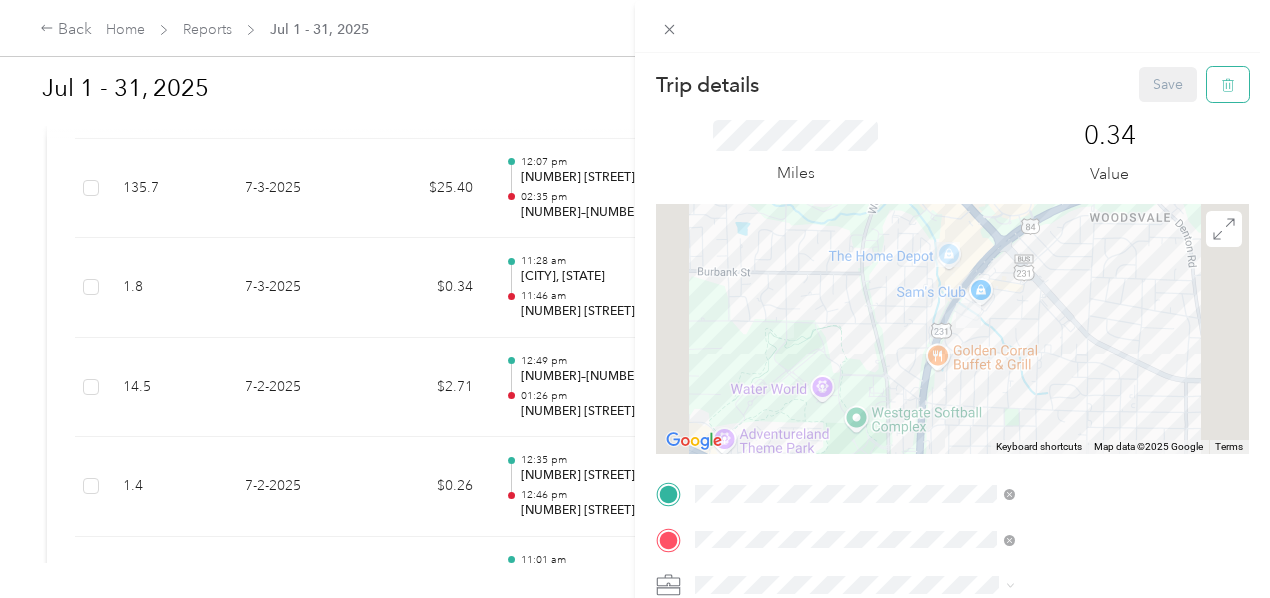 click 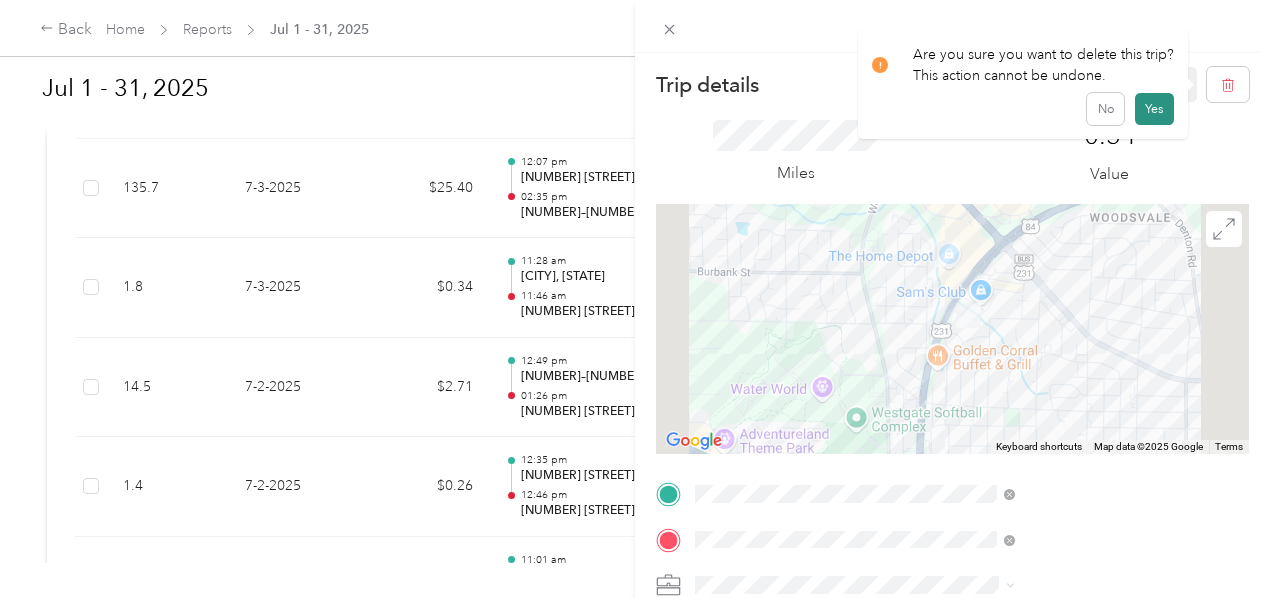 click on "Yes" at bounding box center (1154, 109) 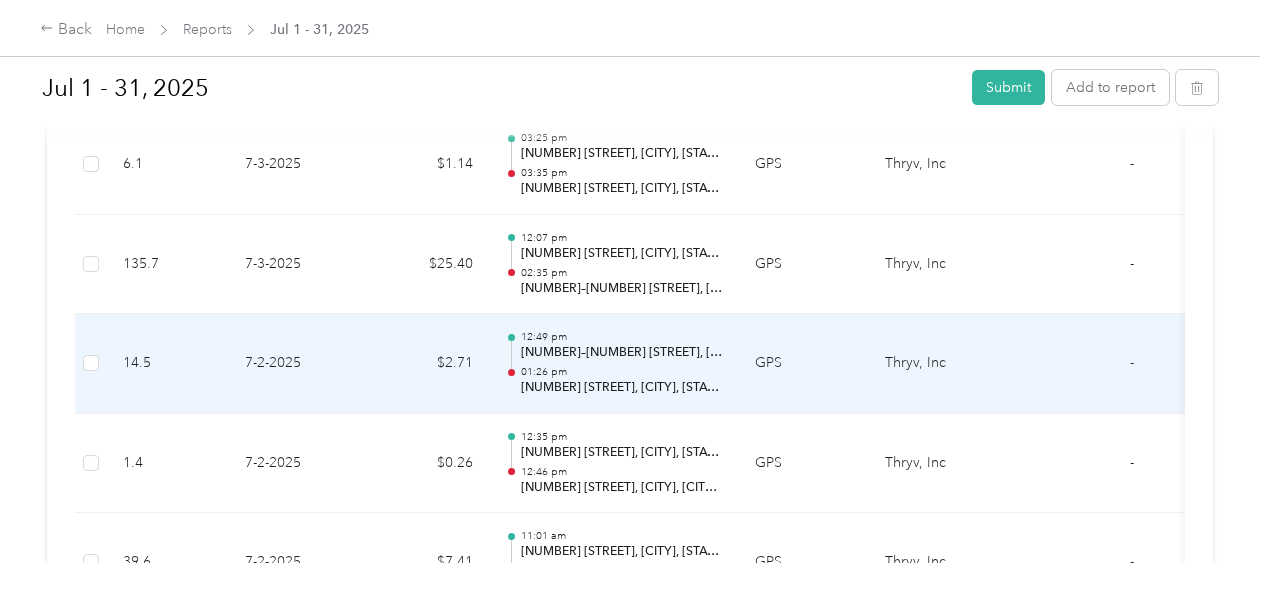 scroll, scrollTop: 6097, scrollLeft: 0, axis: vertical 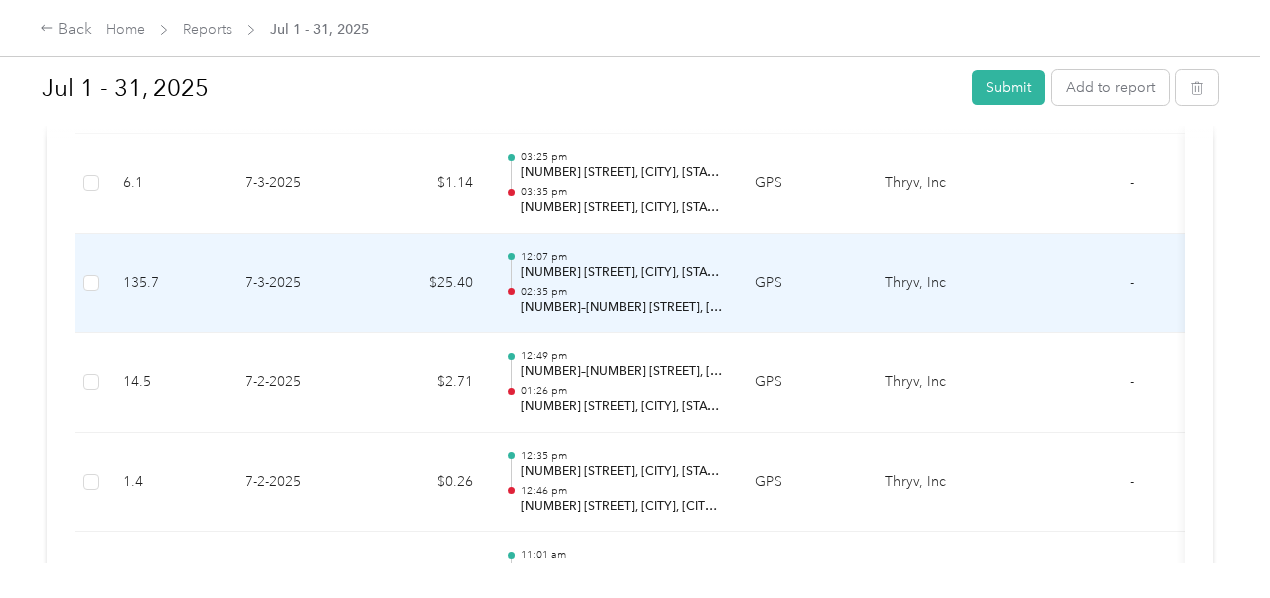 click on "$25.40" at bounding box center [429, 284] 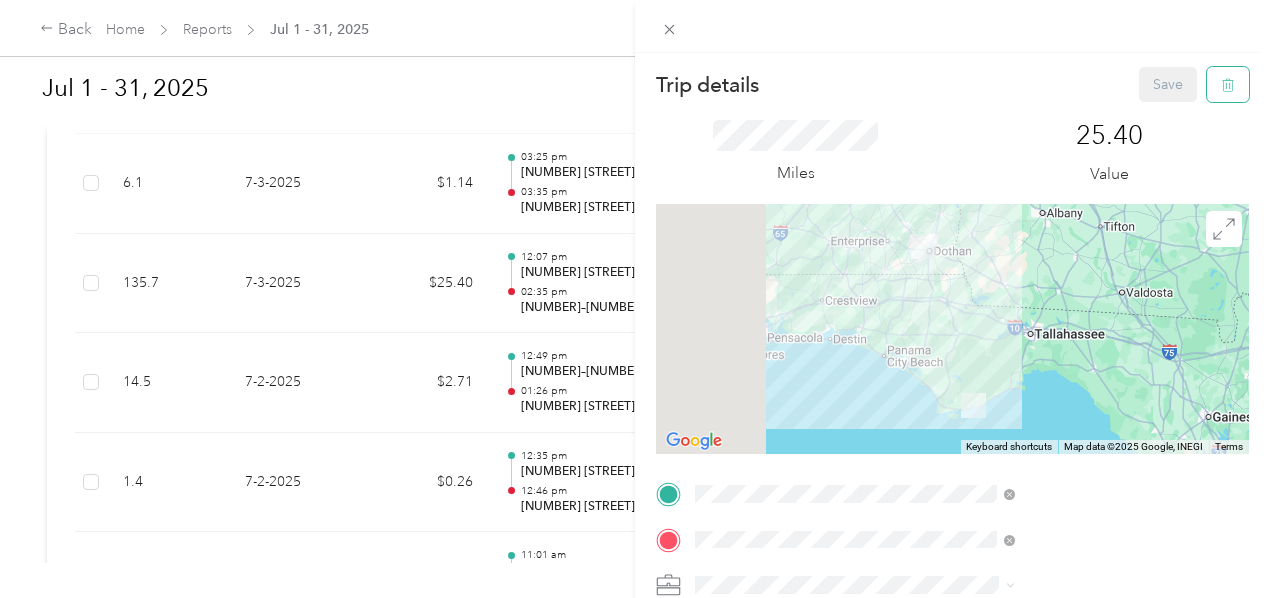 click 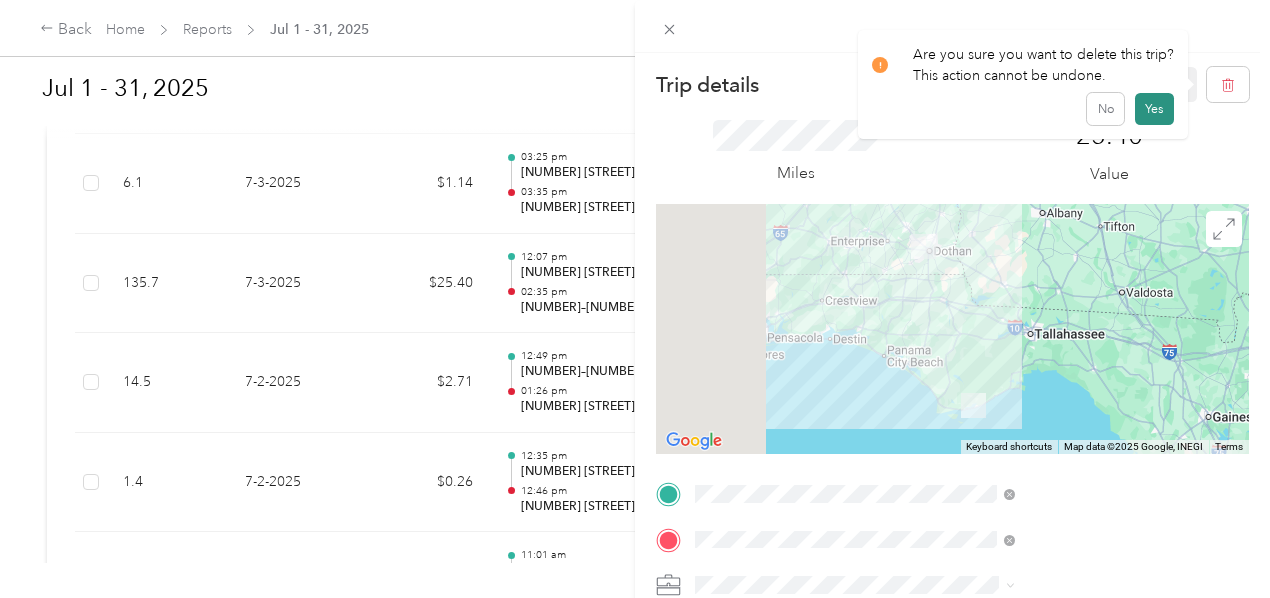 click on "Yes" at bounding box center [1154, 109] 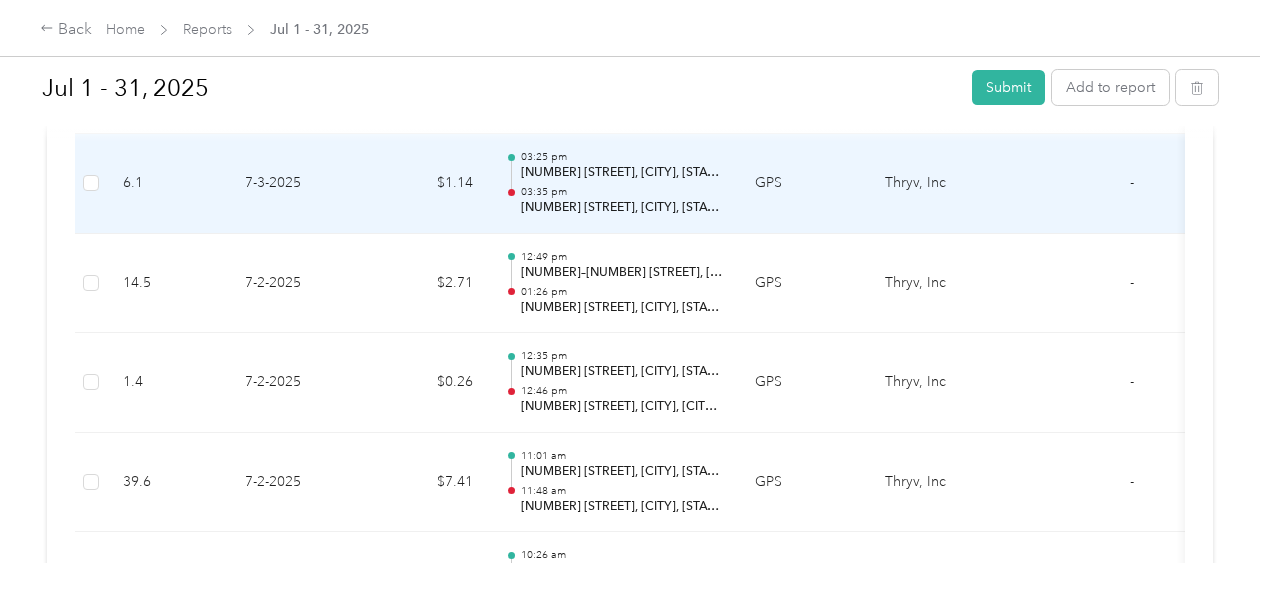 click on "$1.14" at bounding box center (429, 184) 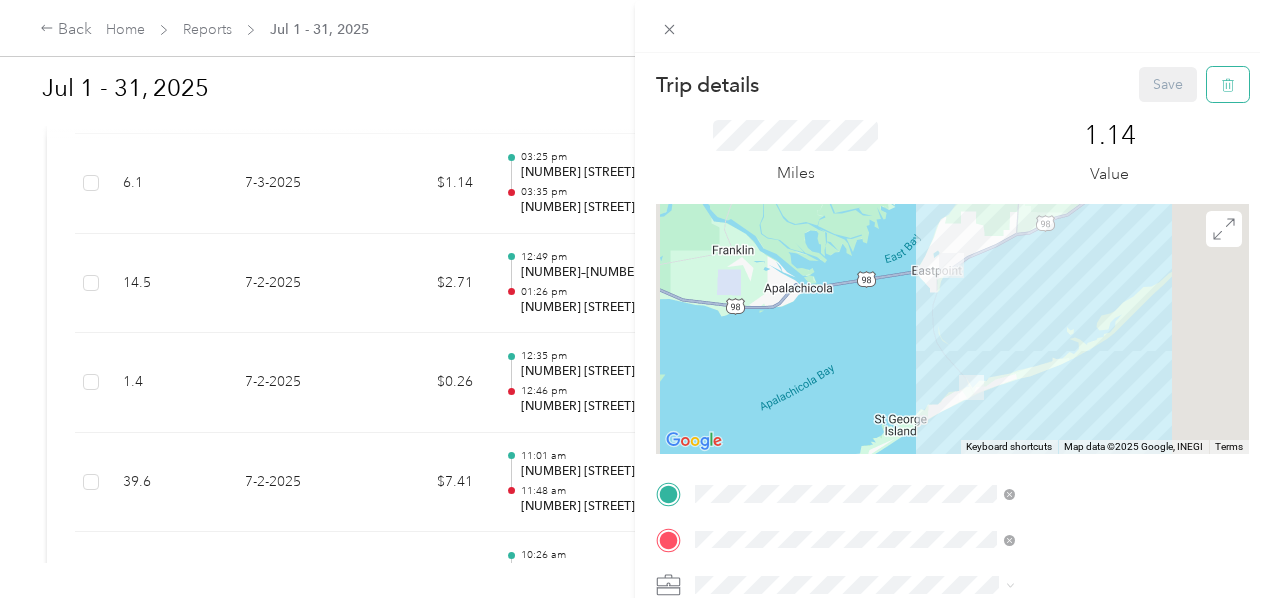 click 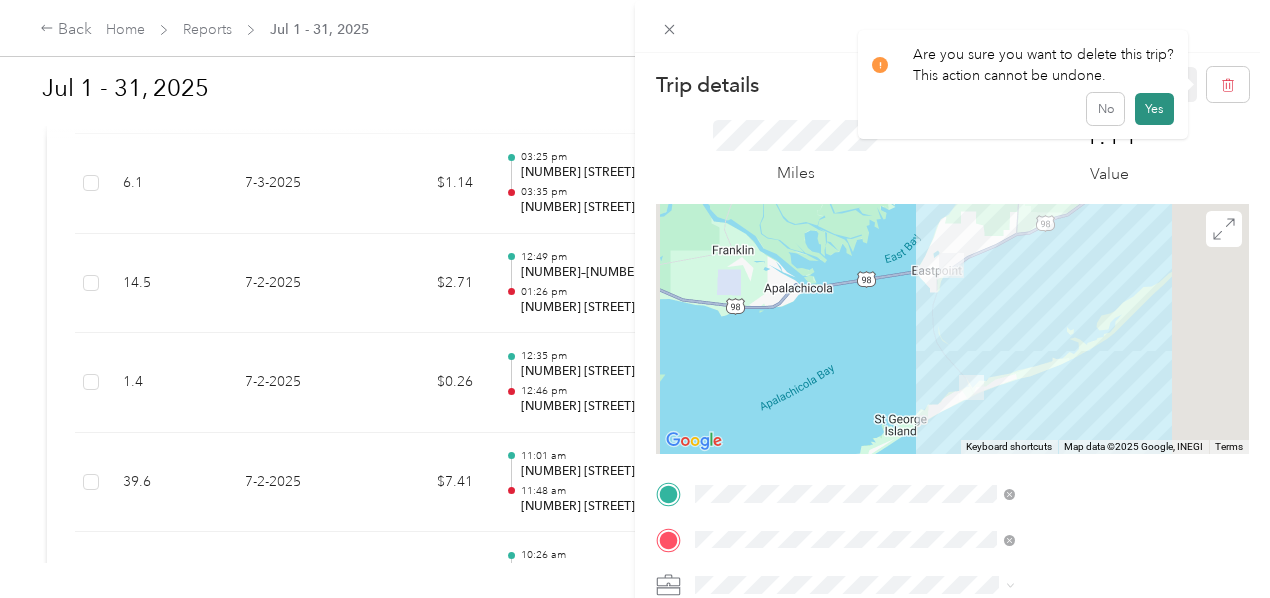 click on "Yes" at bounding box center [1154, 109] 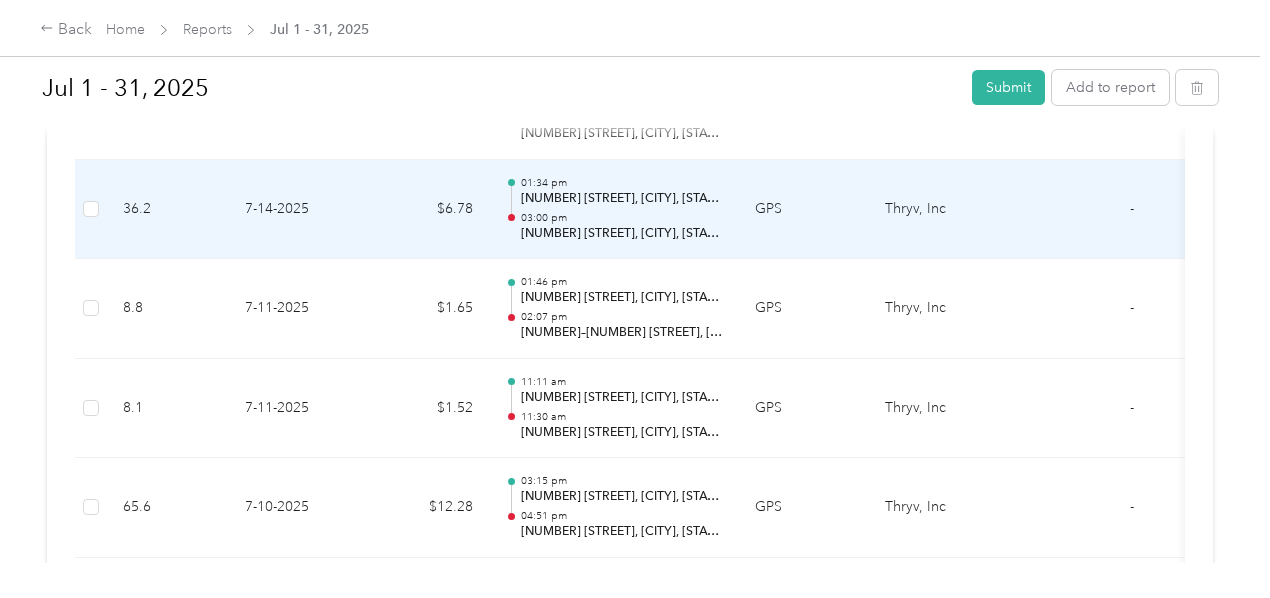 scroll, scrollTop: 5386, scrollLeft: 0, axis: vertical 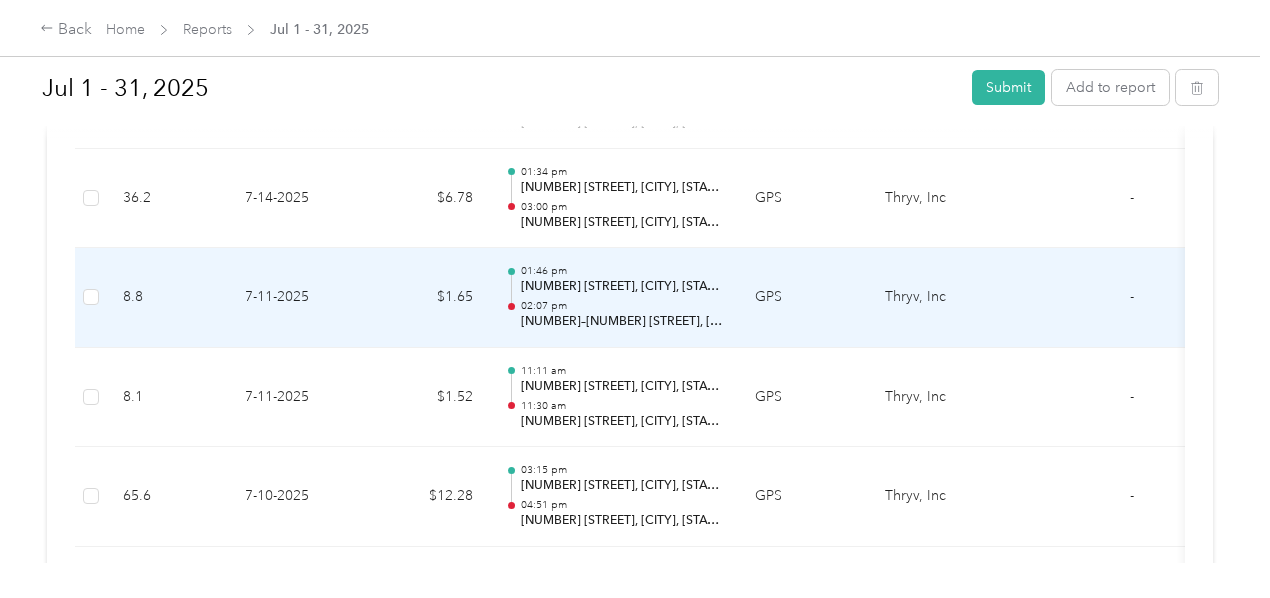 click on "7-11-2025" at bounding box center (299, 298) 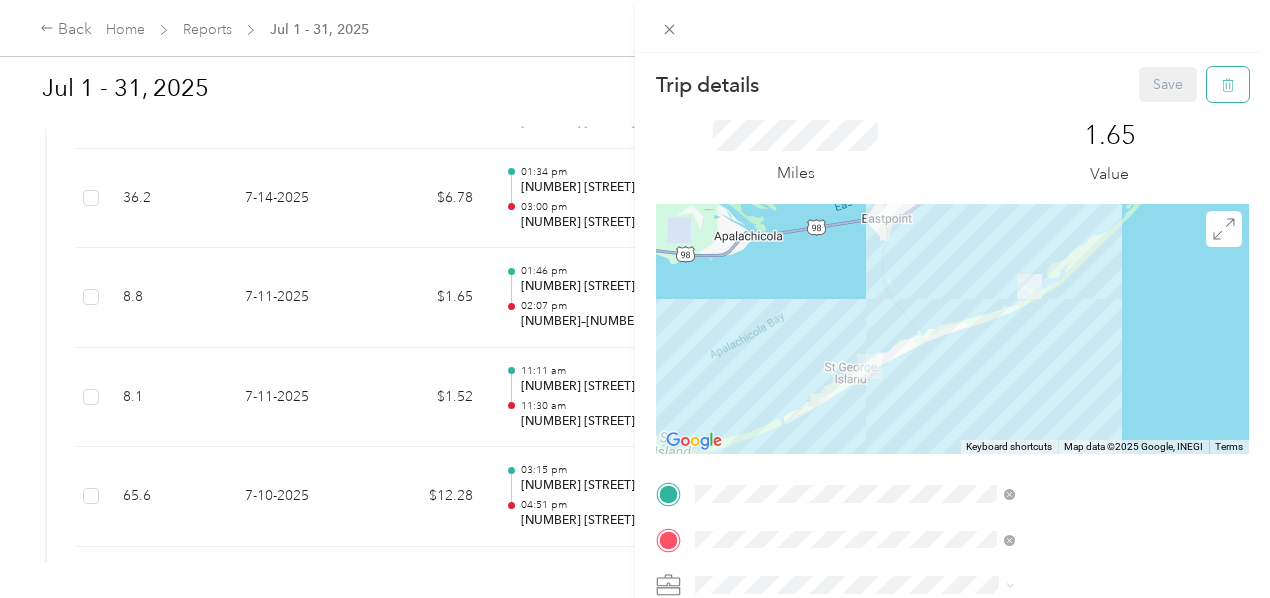 click 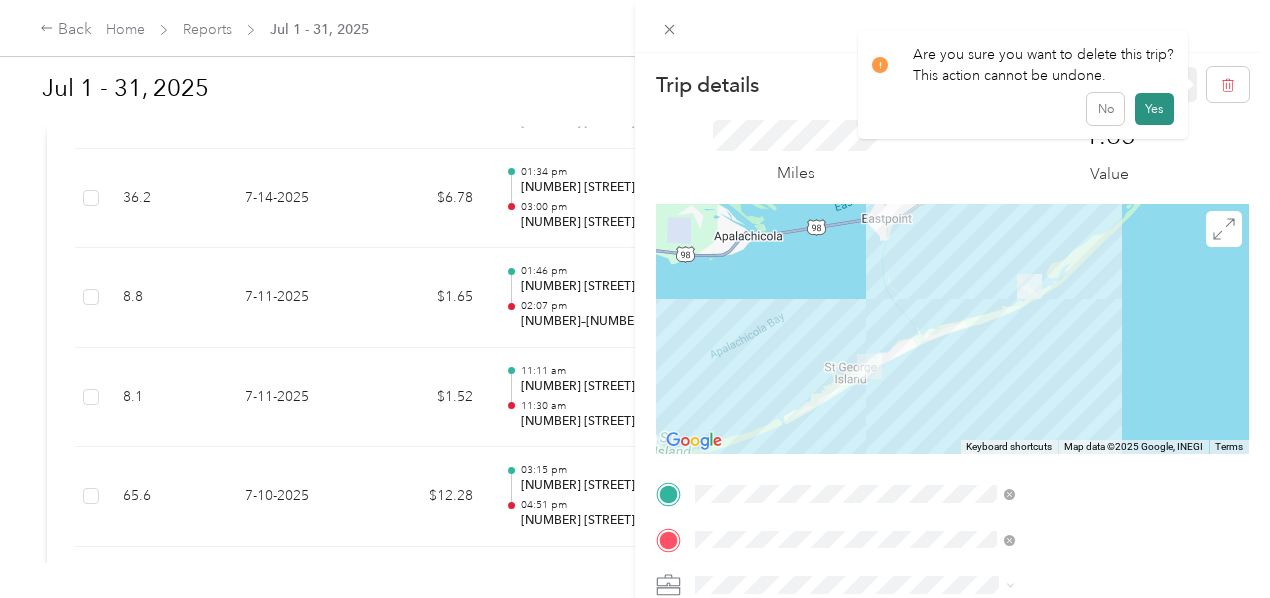 click on "Yes" at bounding box center (1154, 109) 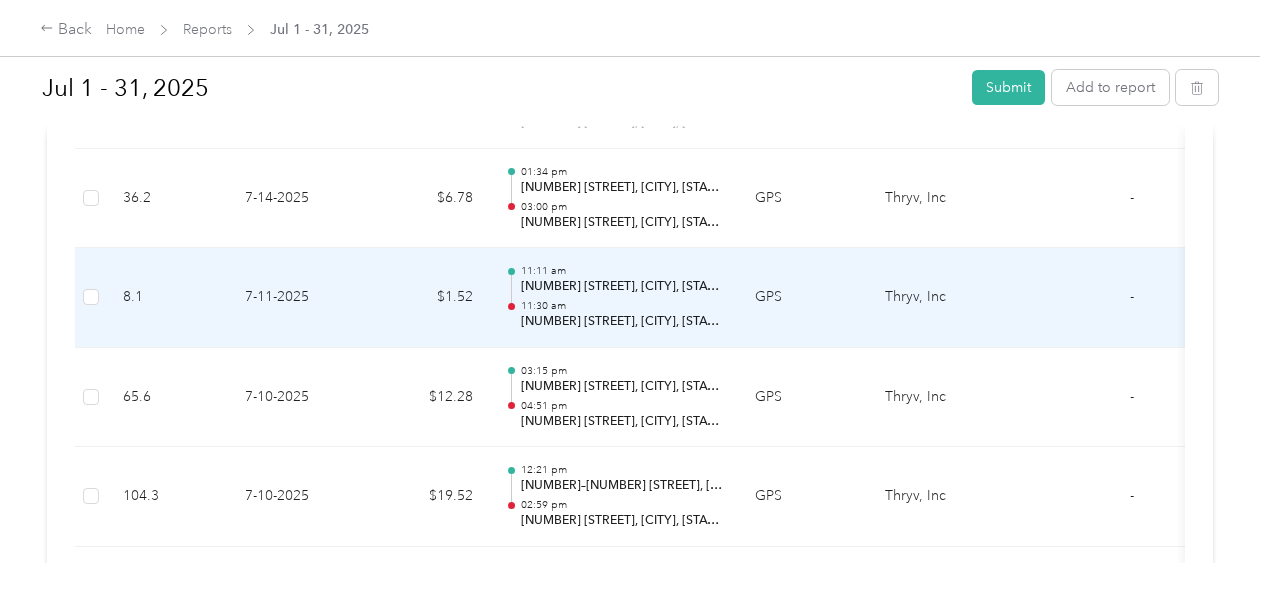 click on "[NUMBER] [STREET], [CITY], [STATE]" at bounding box center (622, 322) 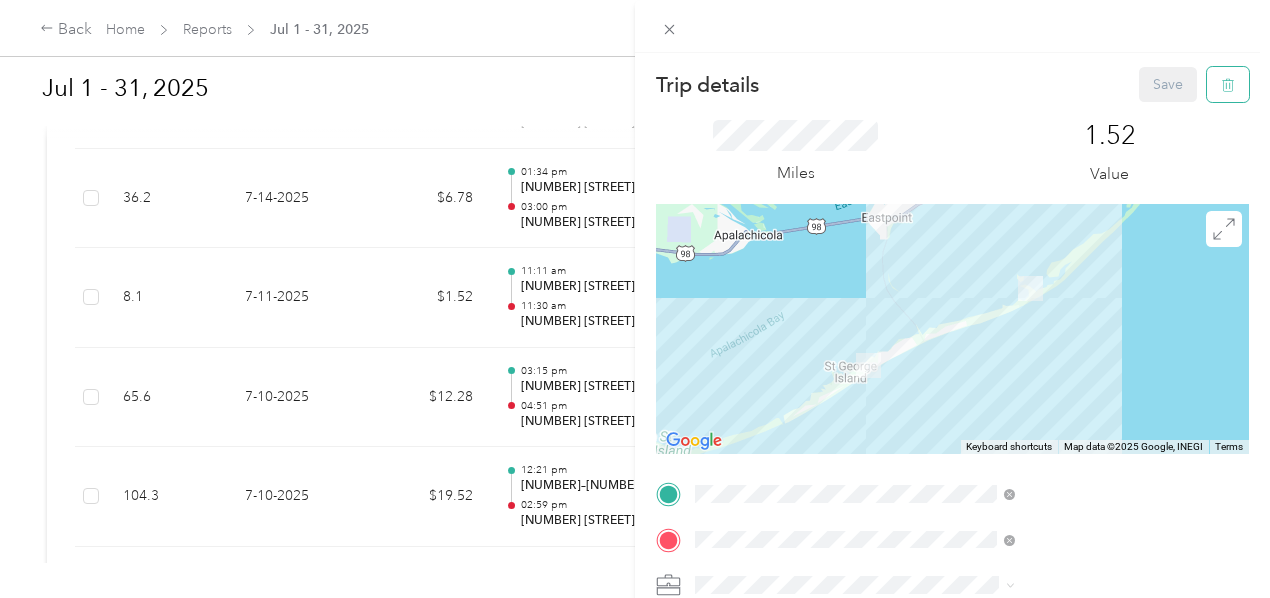 click at bounding box center [1228, 84] 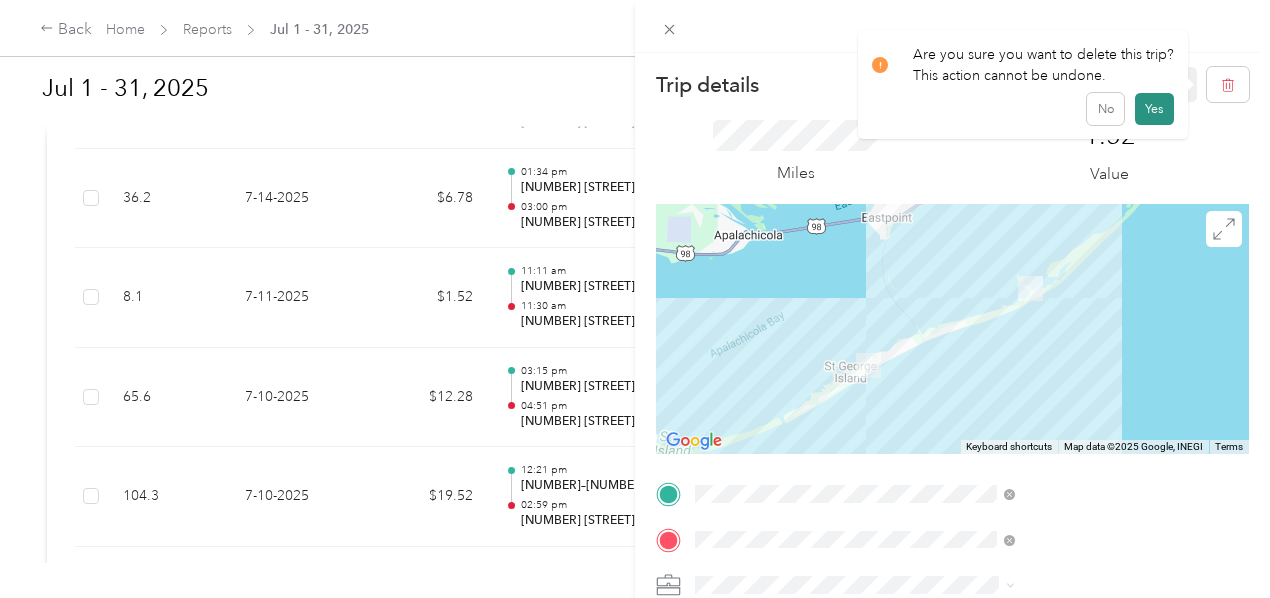 click on "Yes" at bounding box center [1154, 109] 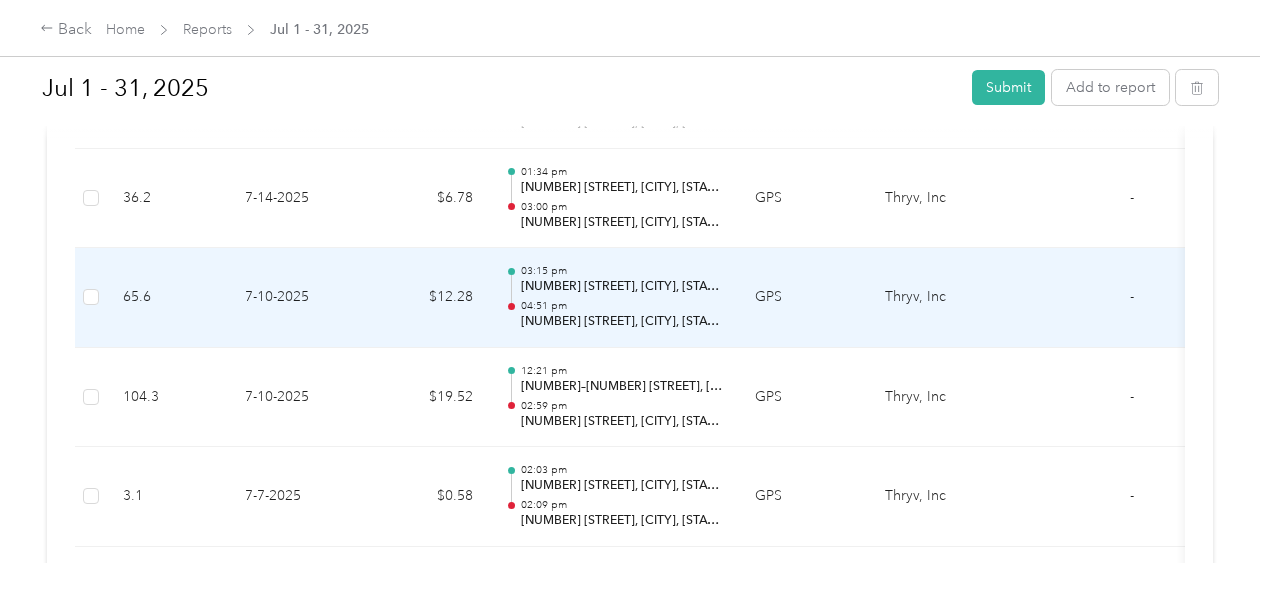 click on "04:51 pm" at bounding box center [622, 306] 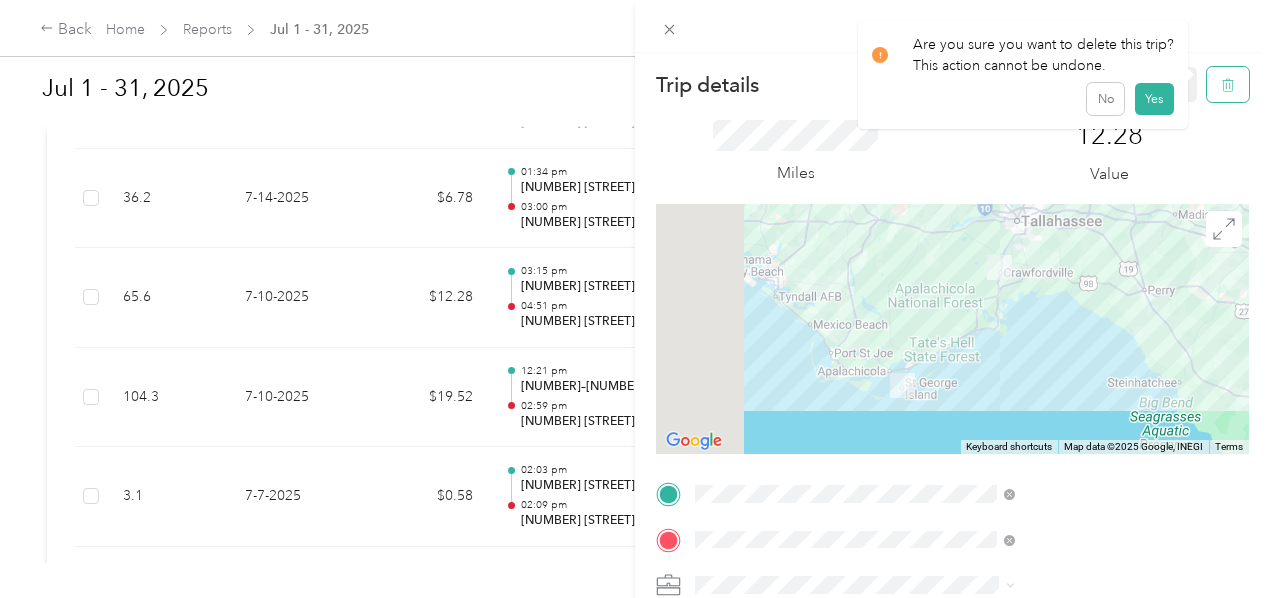 click 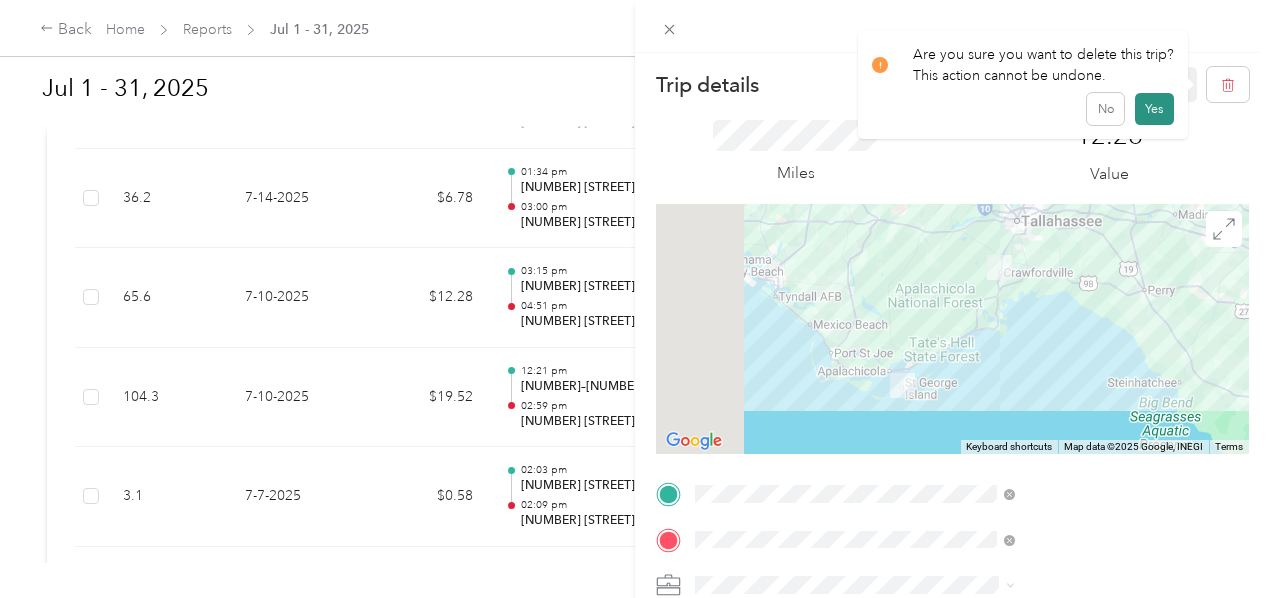 click on "Yes" at bounding box center [1154, 109] 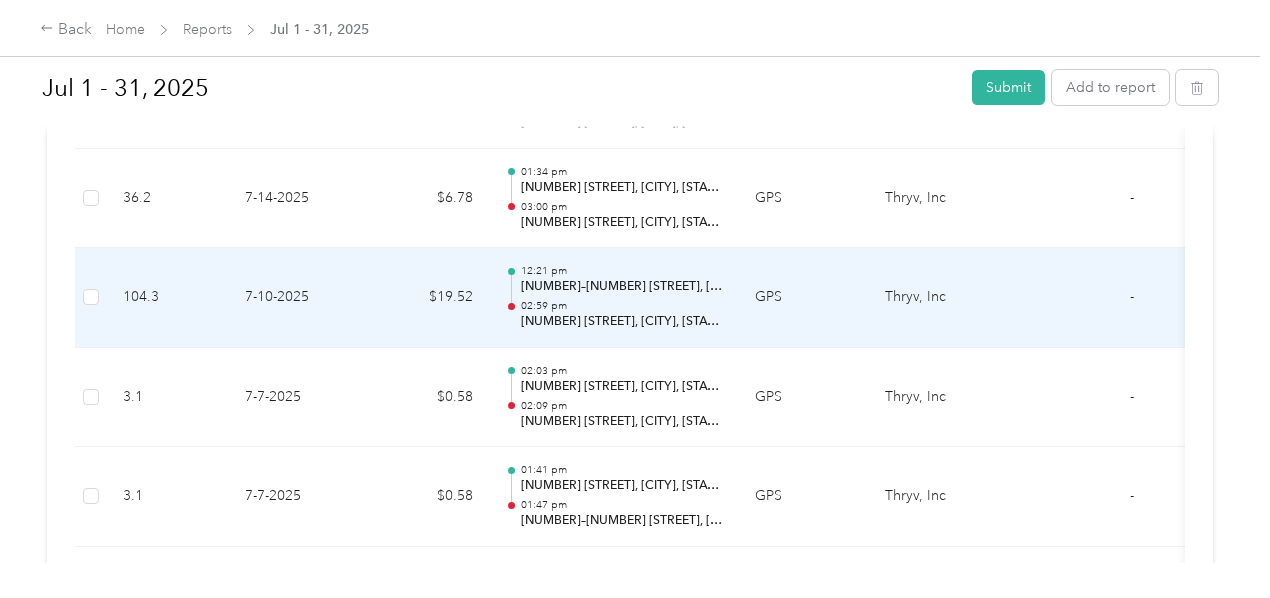 click on "02:59 pm" at bounding box center [622, 306] 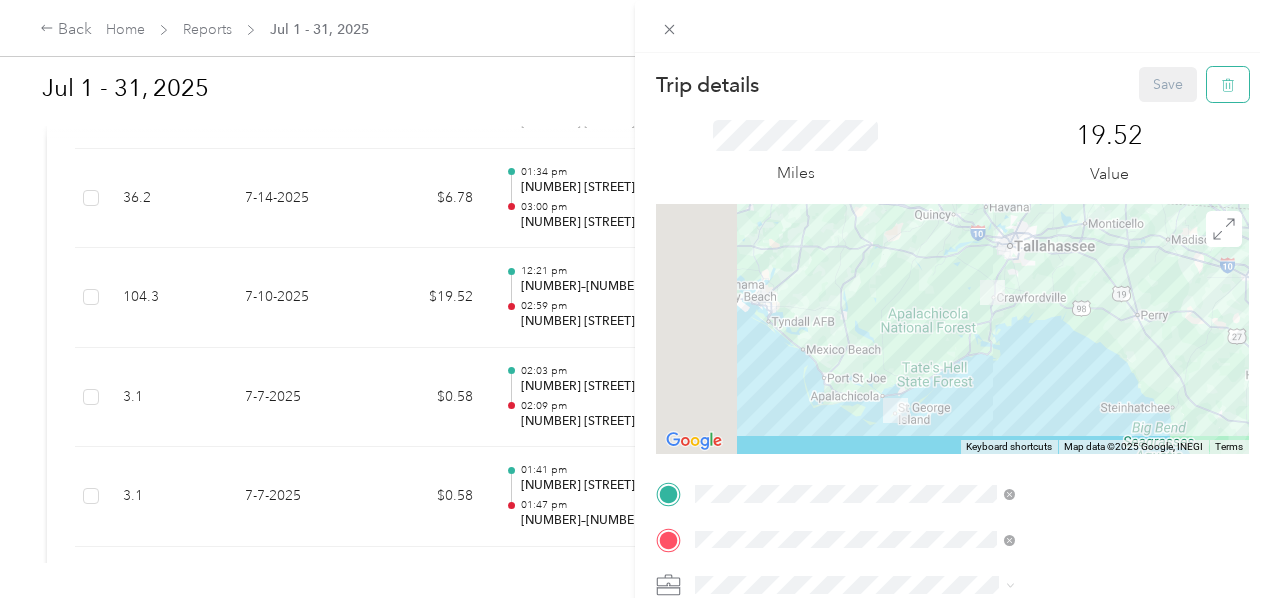 click 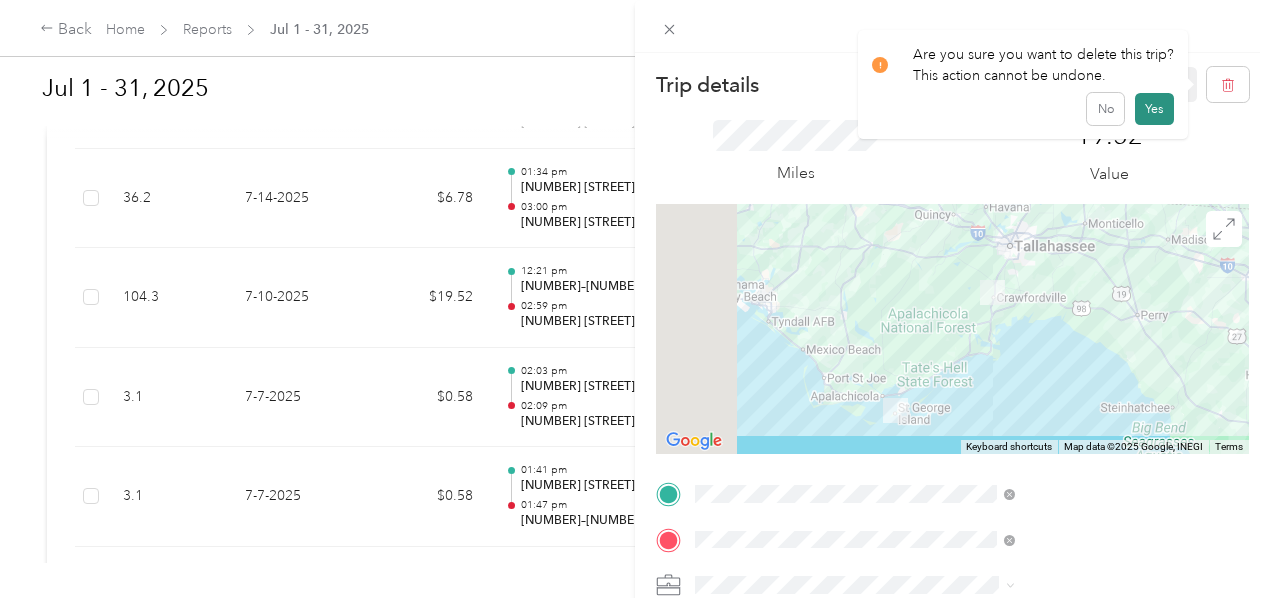 click on "Yes" at bounding box center (1154, 109) 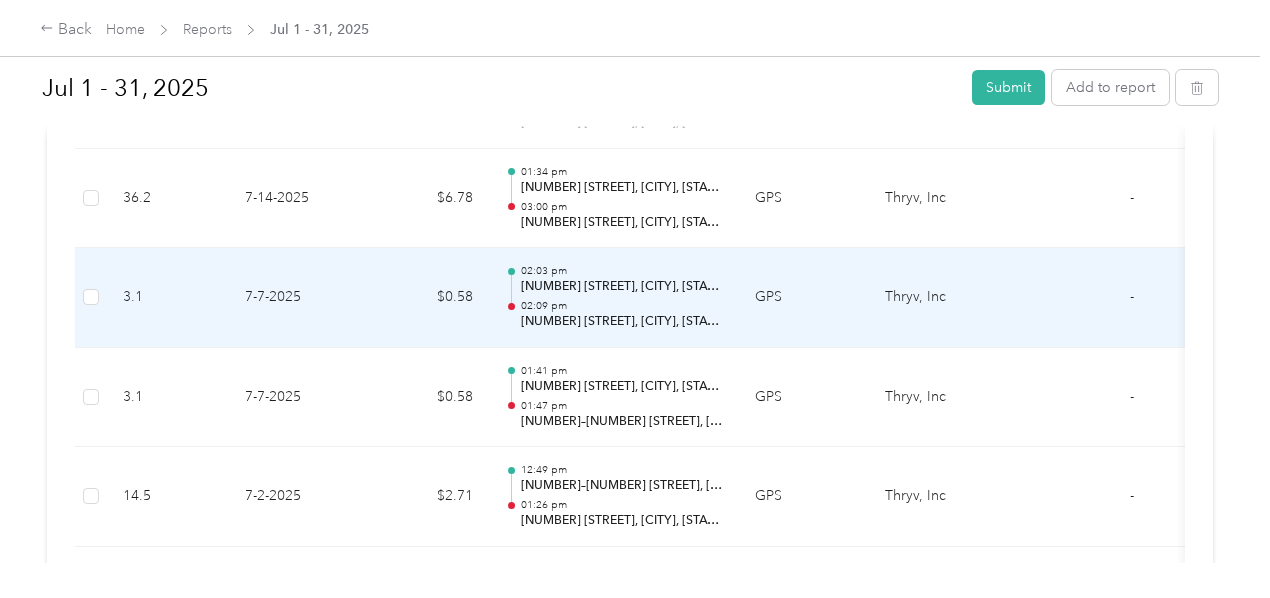 click on "[NUMBER] [STREET], [CITY], [STATE]" at bounding box center [622, 322] 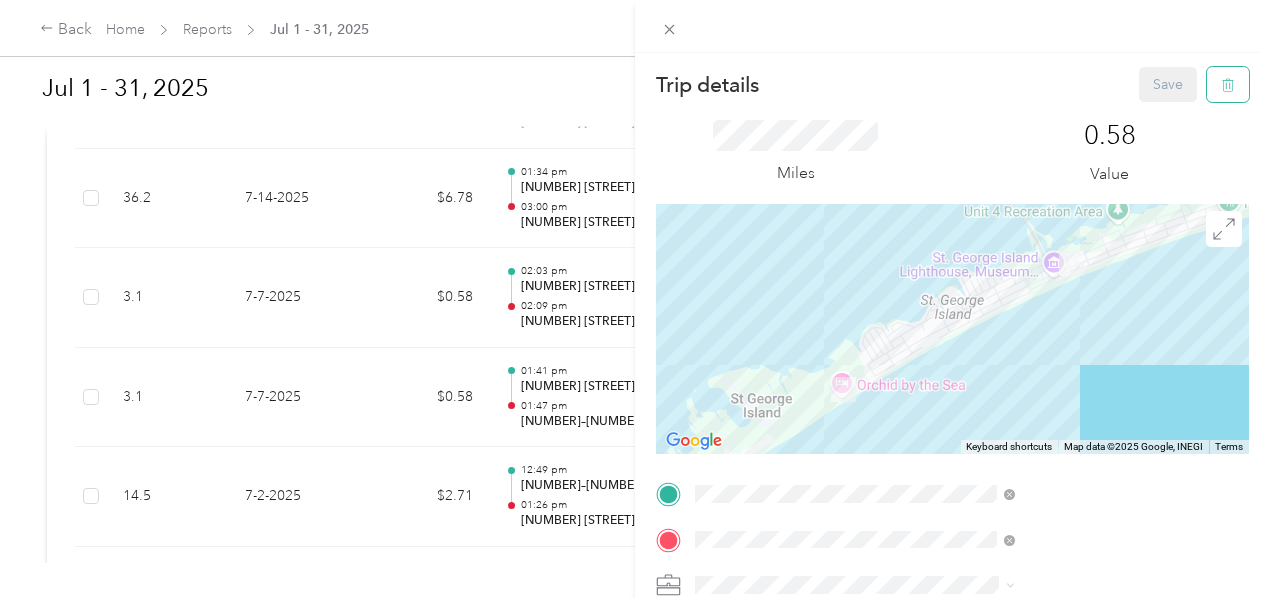 click at bounding box center [1228, 84] 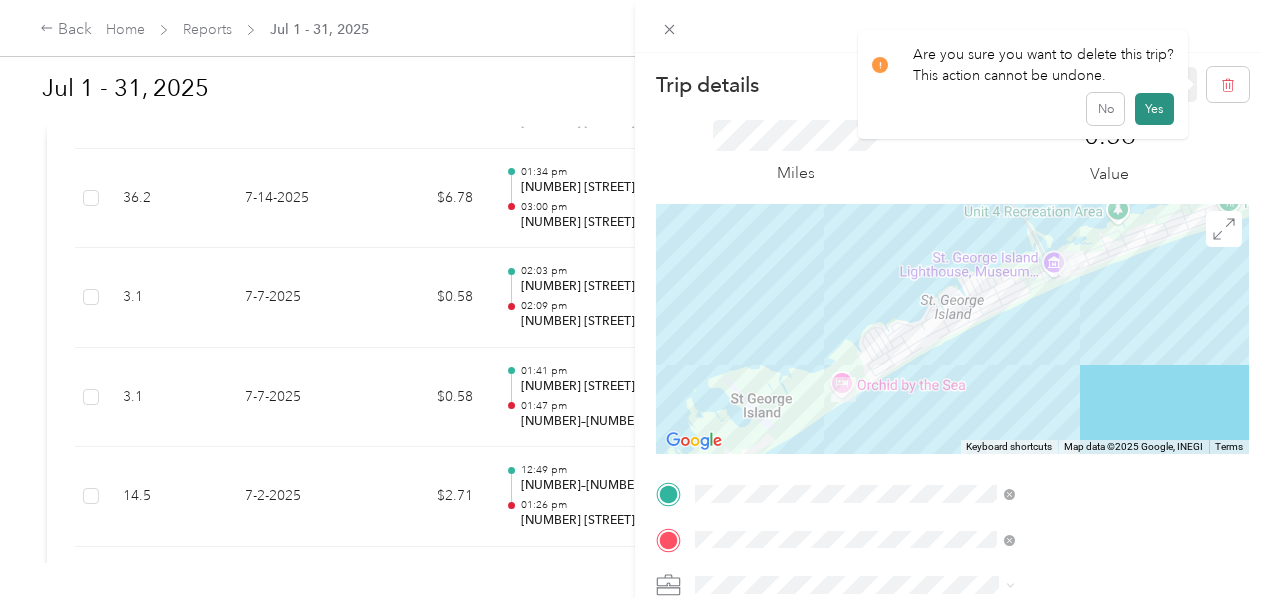 click on "Yes" at bounding box center [1154, 109] 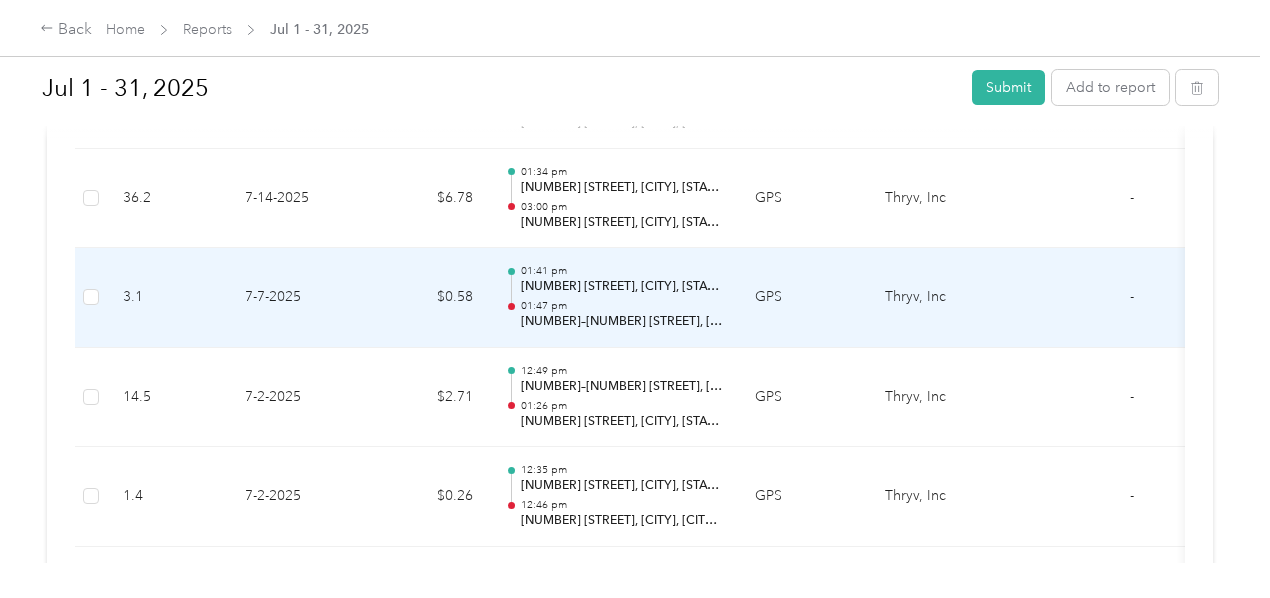 click on "[NUMBER]–[NUMBER] [STREET], [CITY], [STATE]" at bounding box center [622, 322] 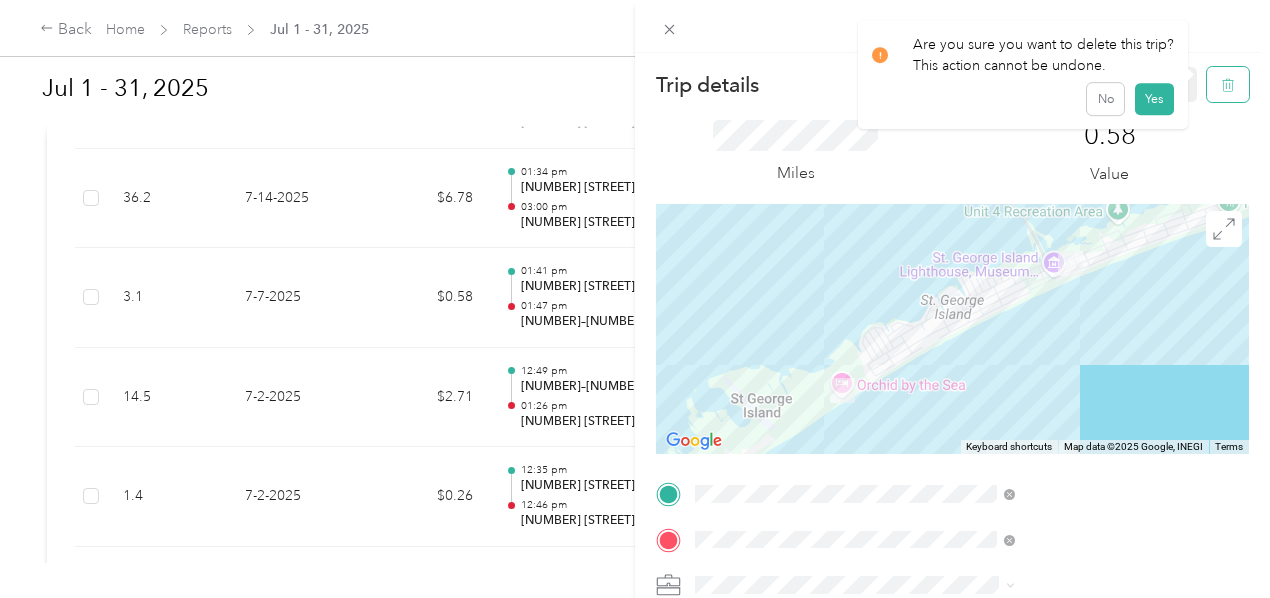 click 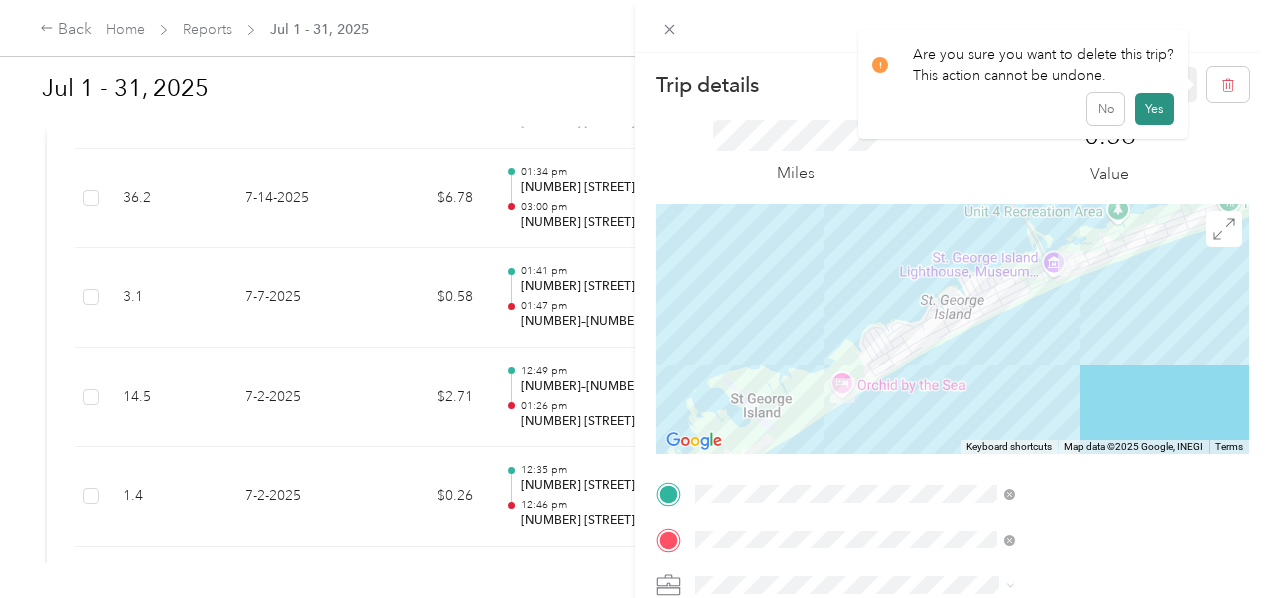 click on "Yes" at bounding box center (1154, 109) 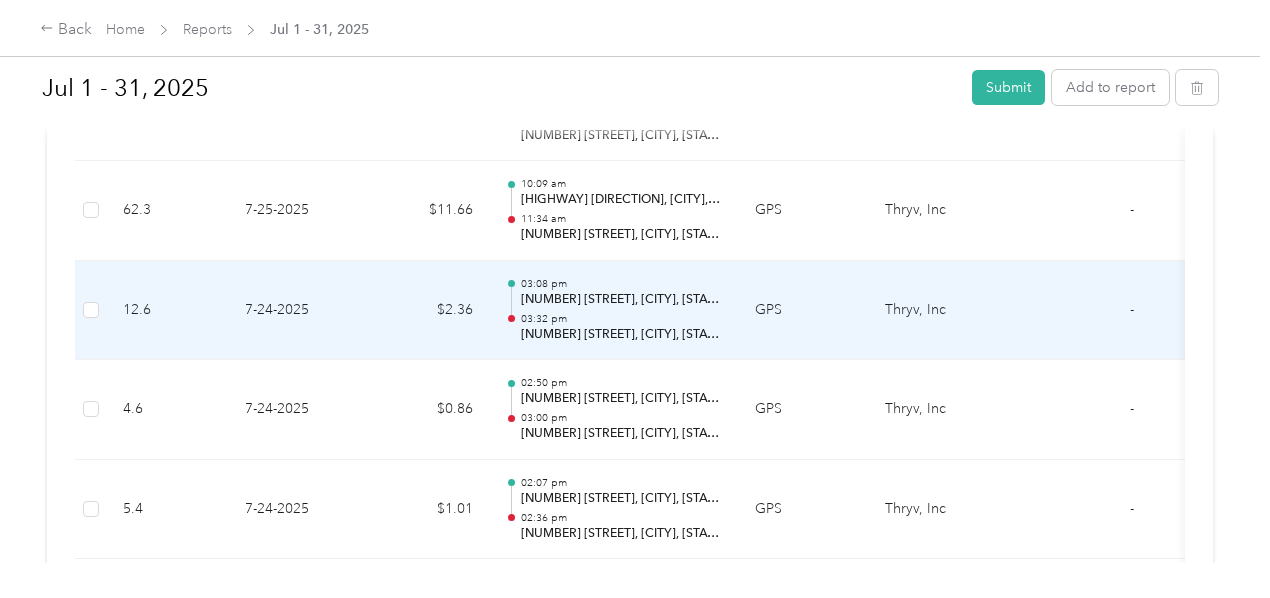 scroll, scrollTop: 1889, scrollLeft: 0, axis: vertical 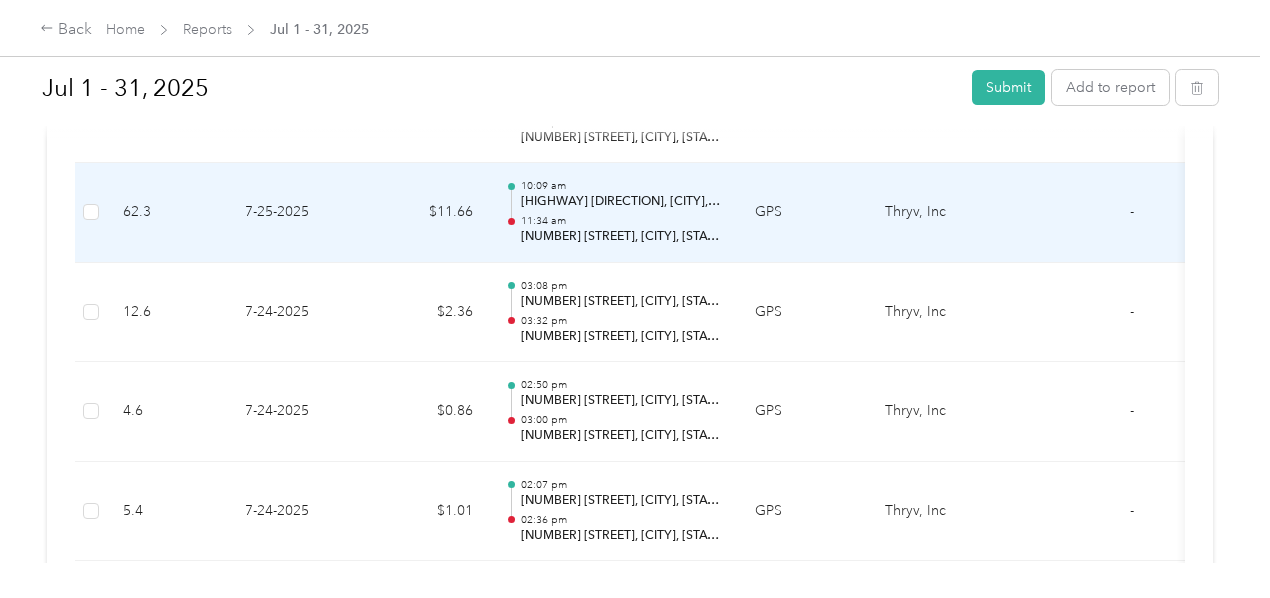 click on "$11.66" at bounding box center (429, 213) 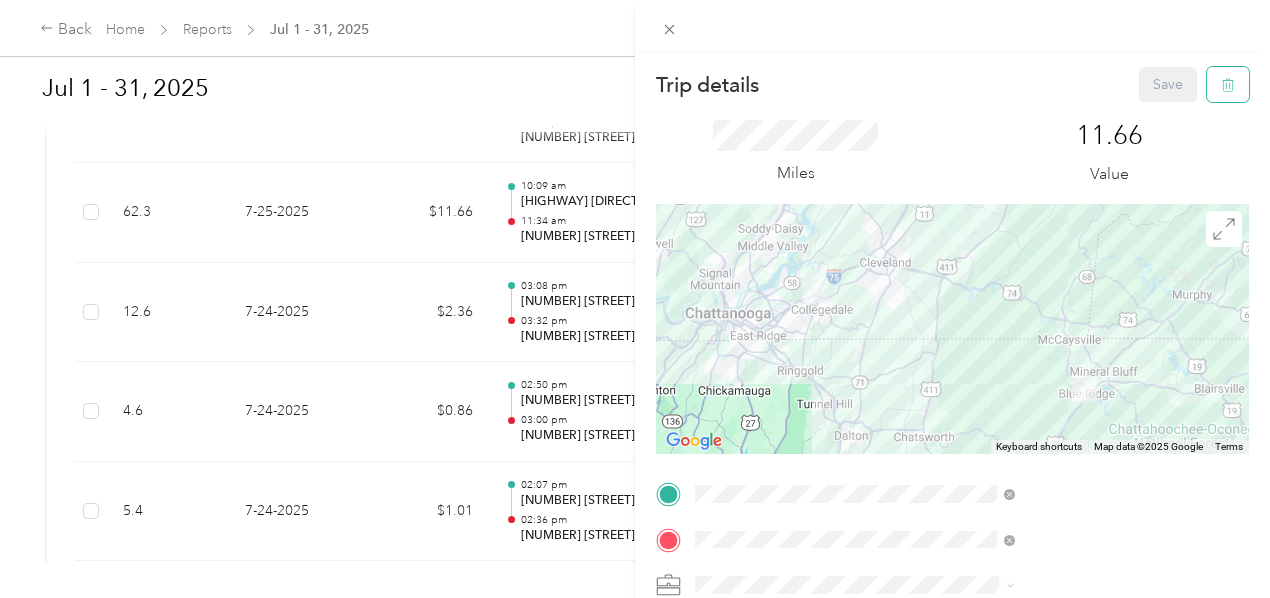 click 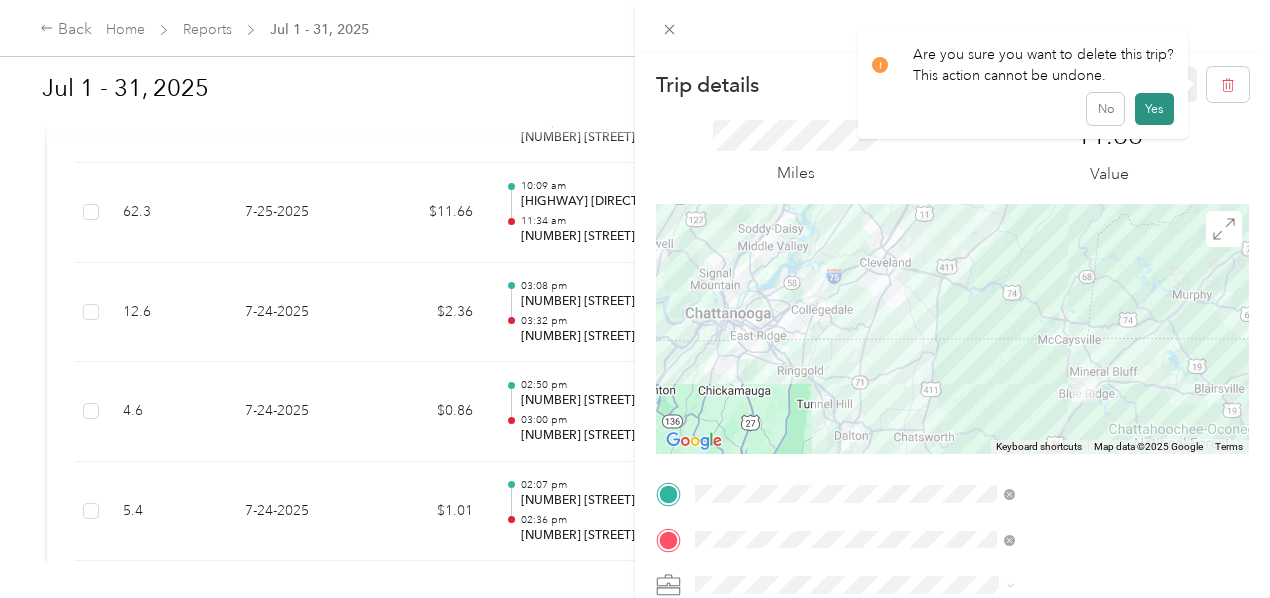 click on "Yes" at bounding box center (1154, 109) 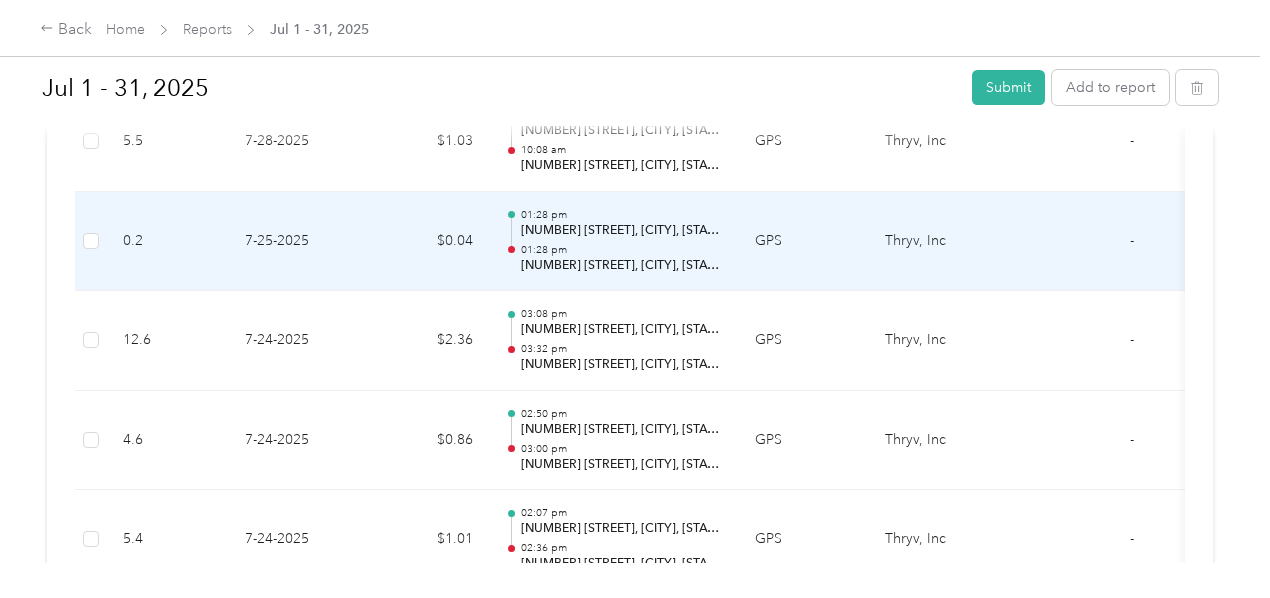scroll, scrollTop: 1760, scrollLeft: 0, axis: vertical 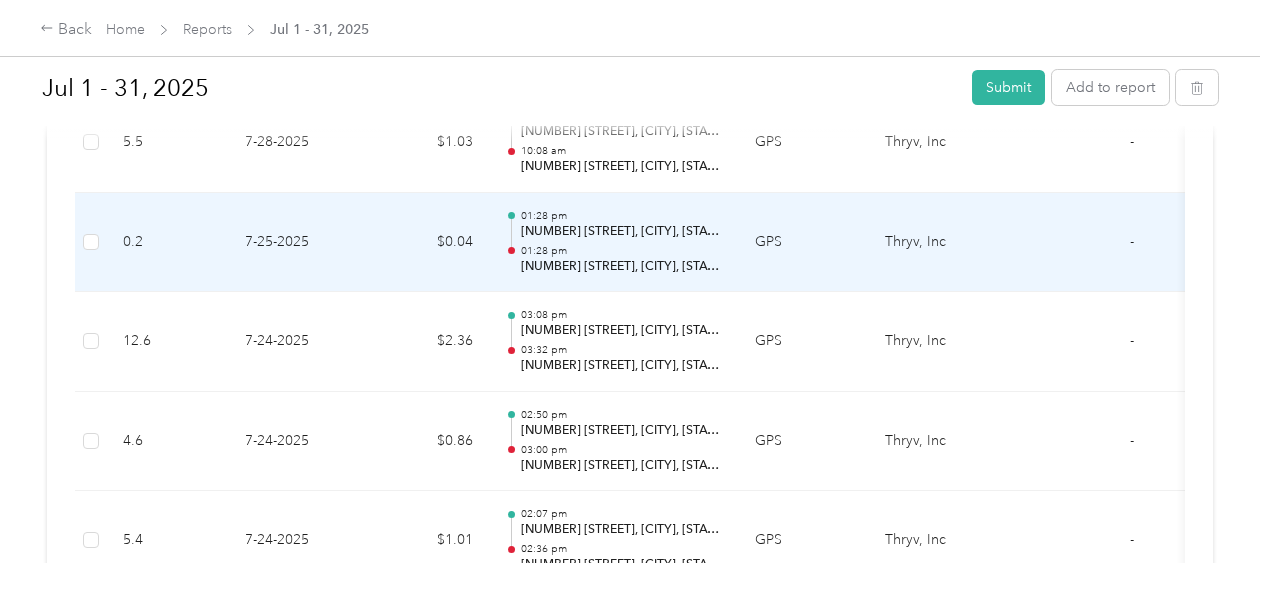 click on "$0.04" at bounding box center [429, 243] 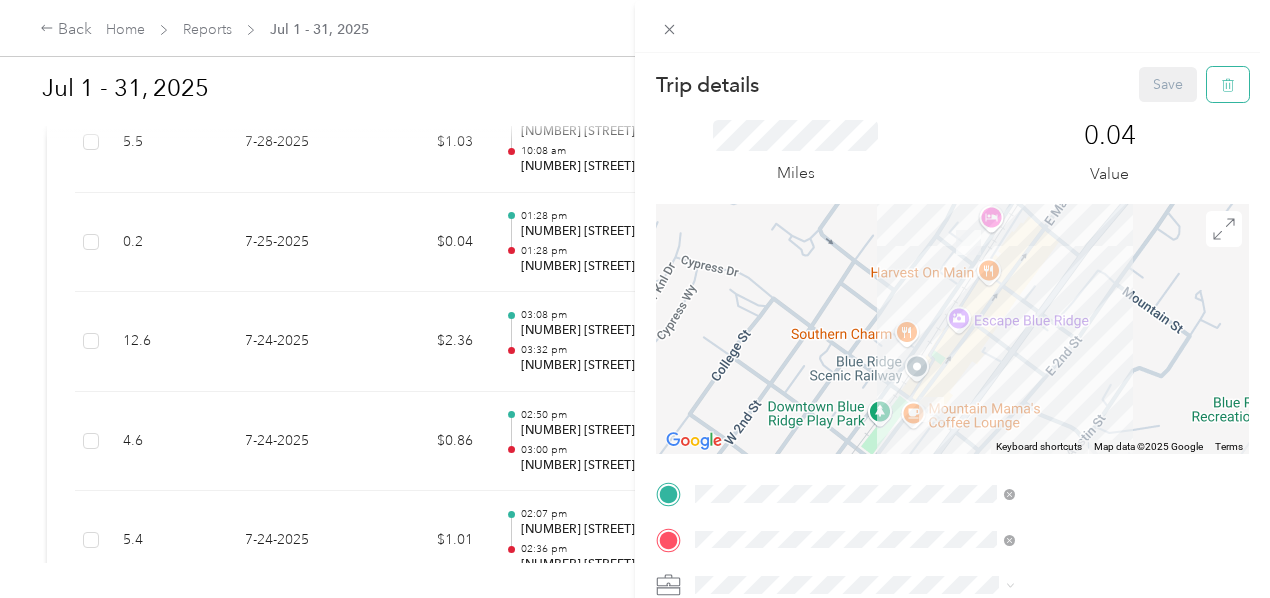 click 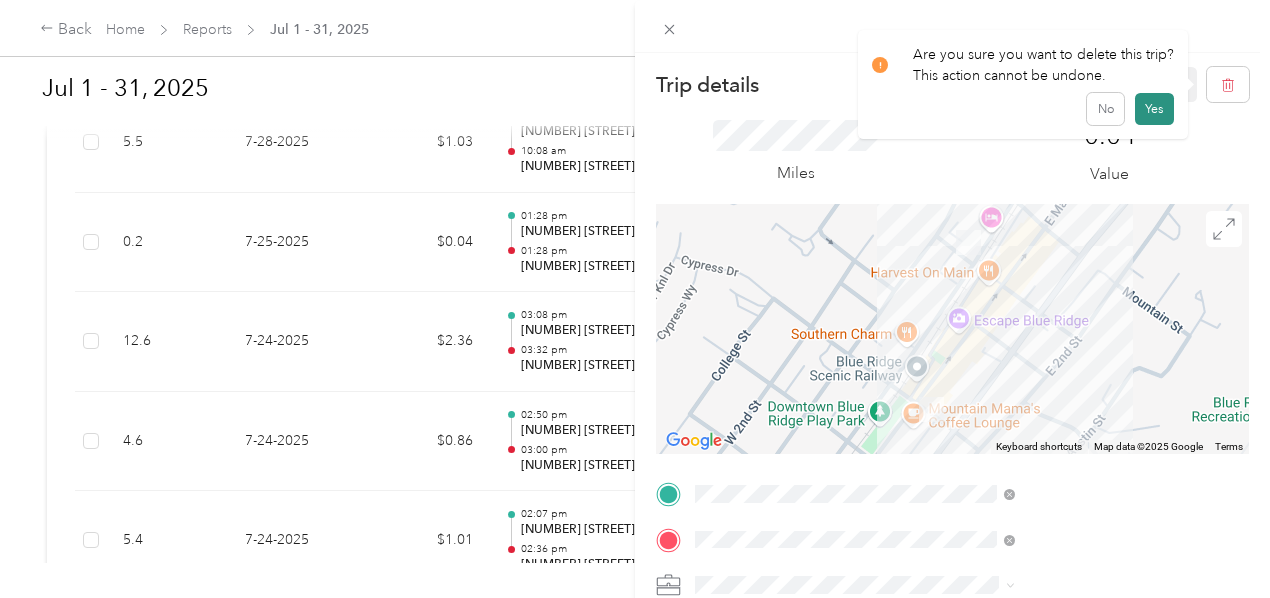 click on "Yes" at bounding box center (1154, 109) 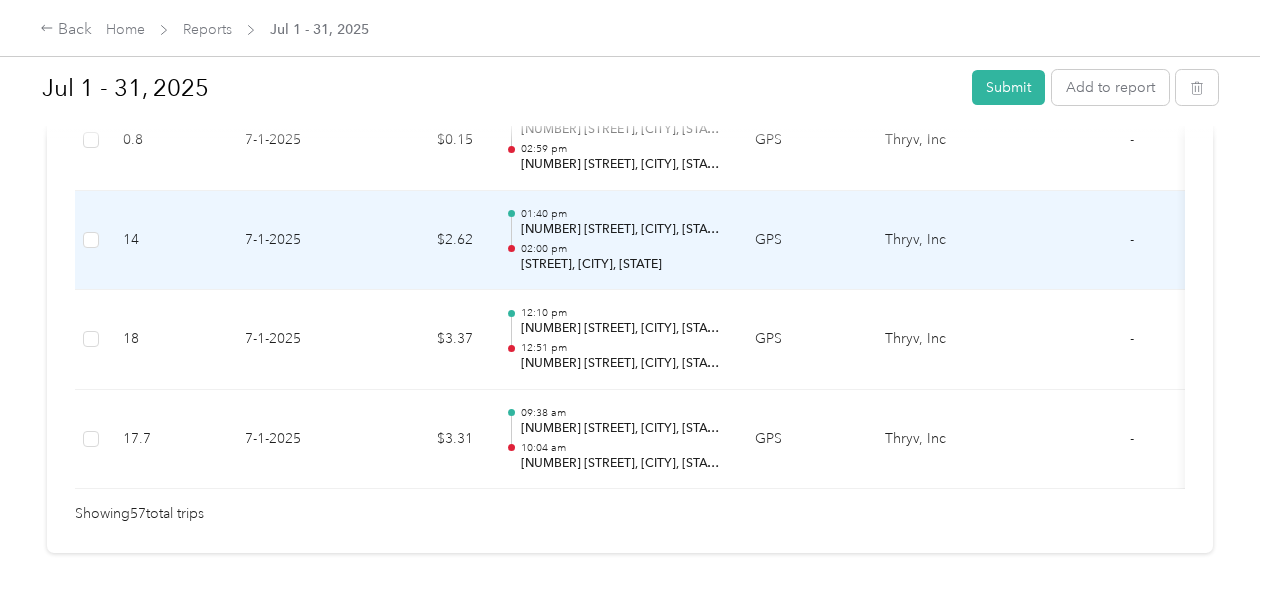 scroll, scrollTop: 5997, scrollLeft: 0, axis: vertical 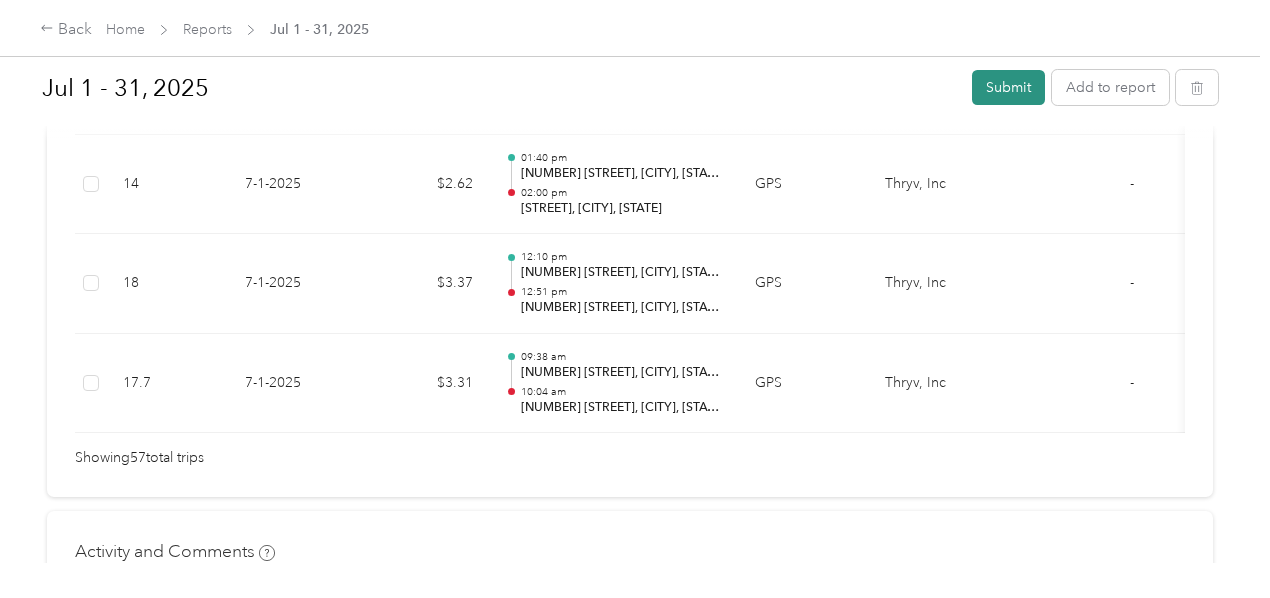 click on "Submit" at bounding box center [1008, 87] 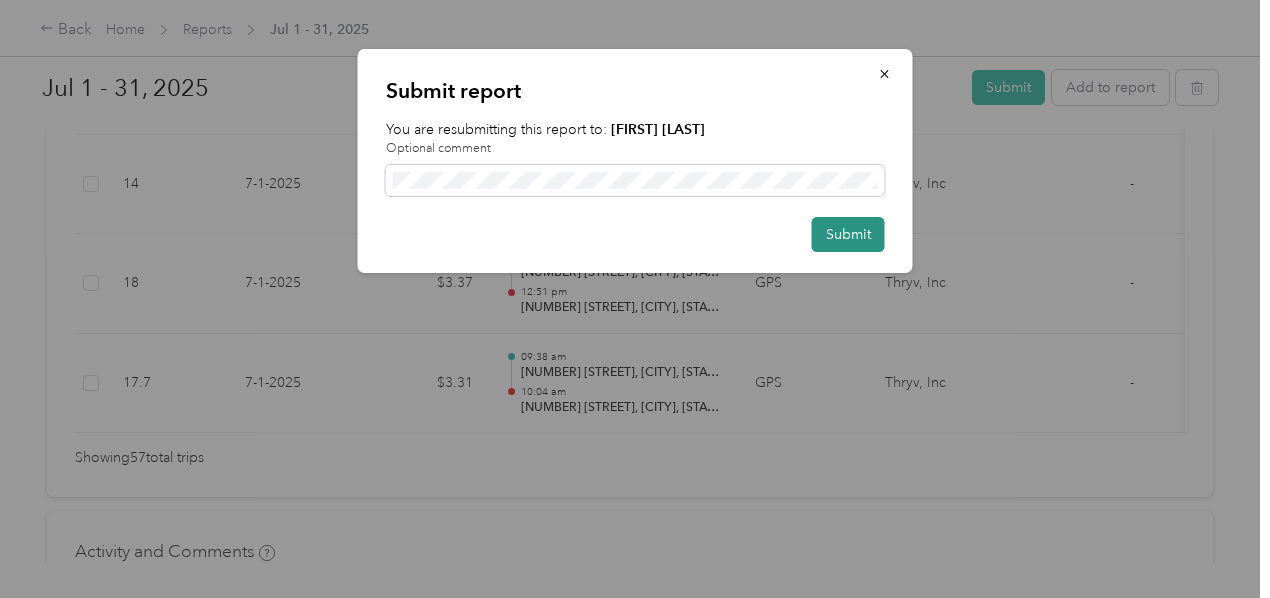 click on "Submit" at bounding box center (848, 234) 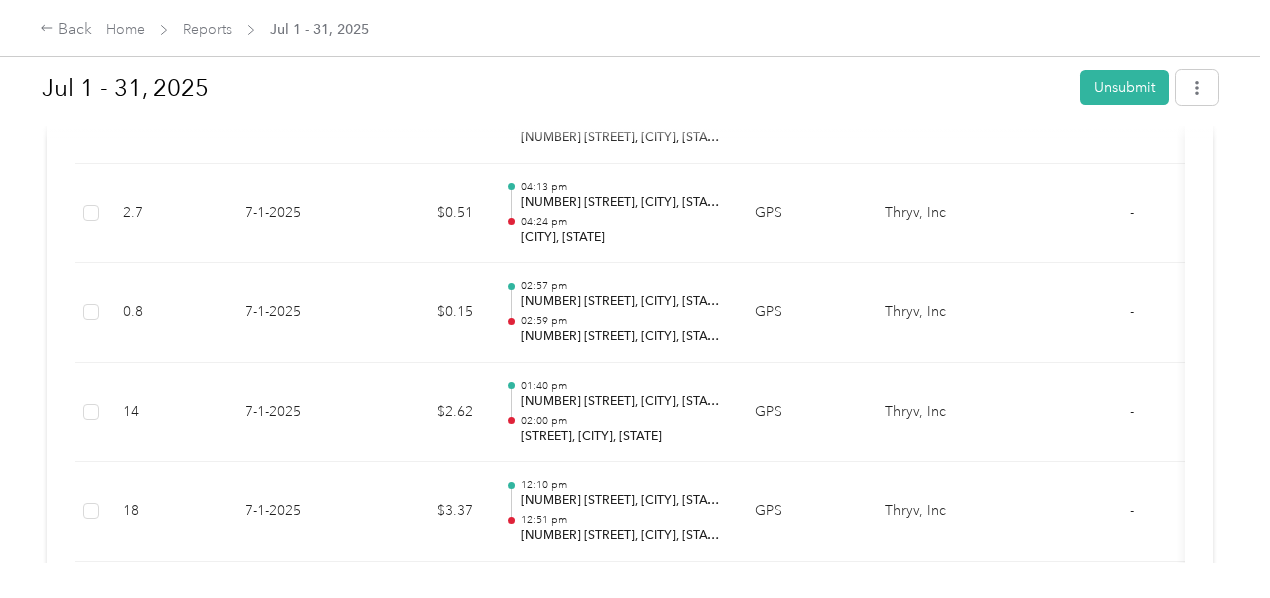 scroll, scrollTop: 5718, scrollLeft: 0, axis: vertical 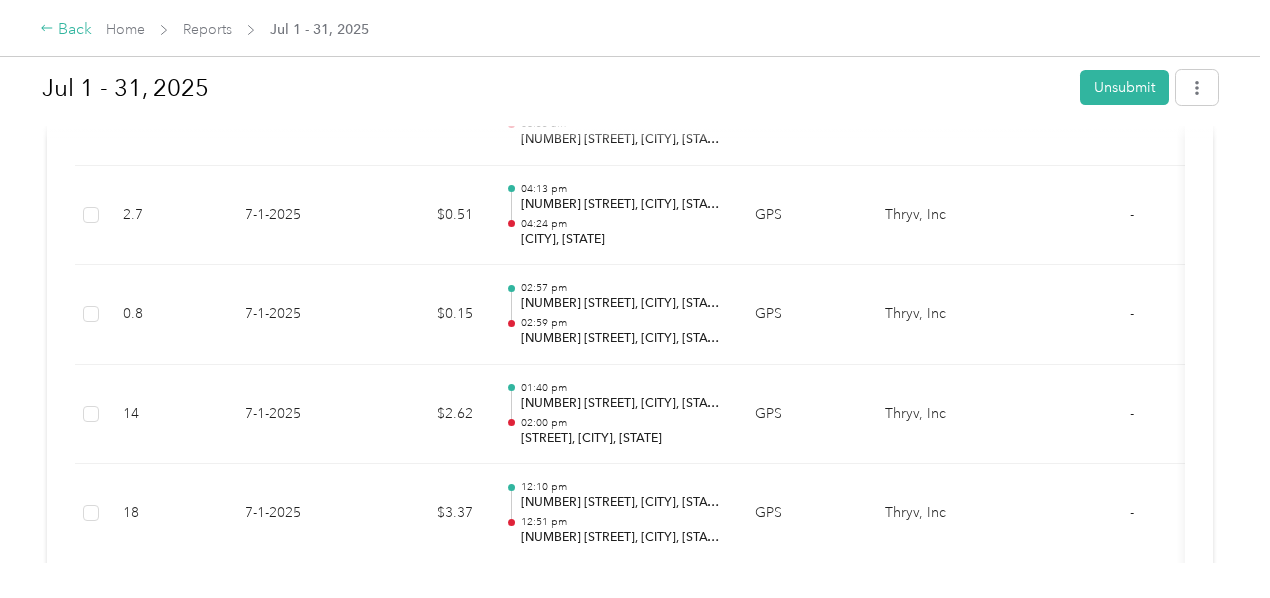 click on "Back" at bounding box center (66, 30) 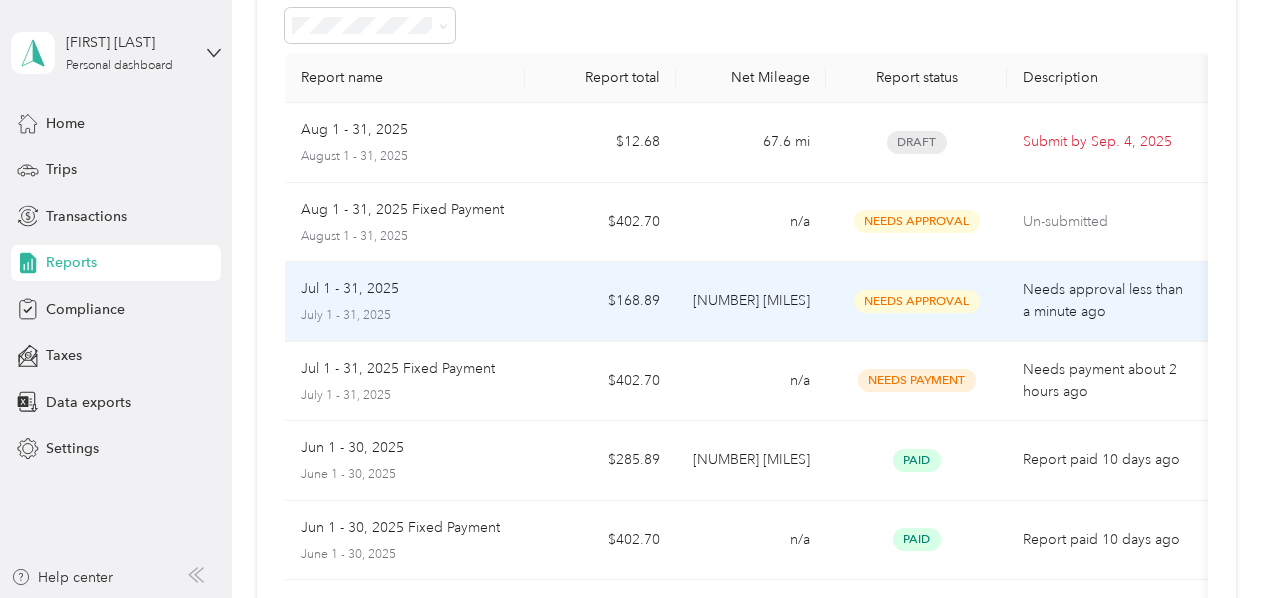 scroll, scrollTop: 0, scrollLeft: 0, axis: both 